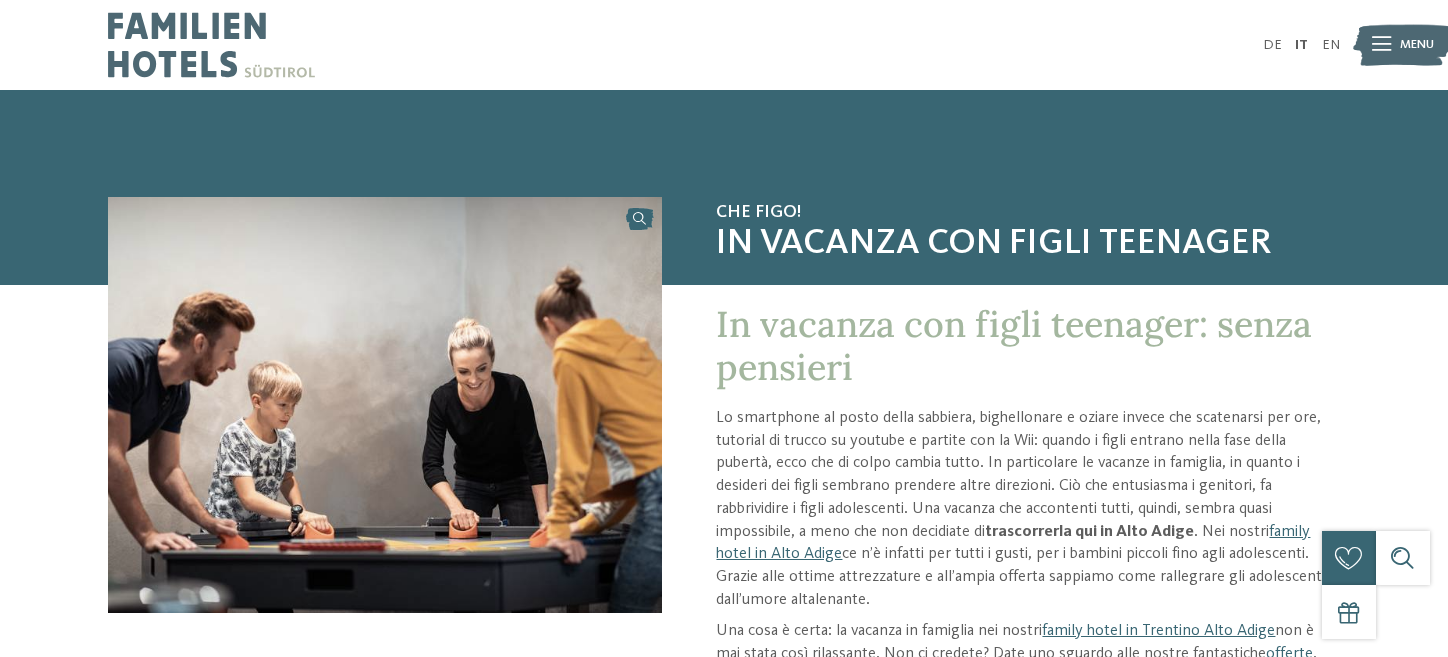 scroll, scrollTop: 0, scrollLeft: 0, axis: both 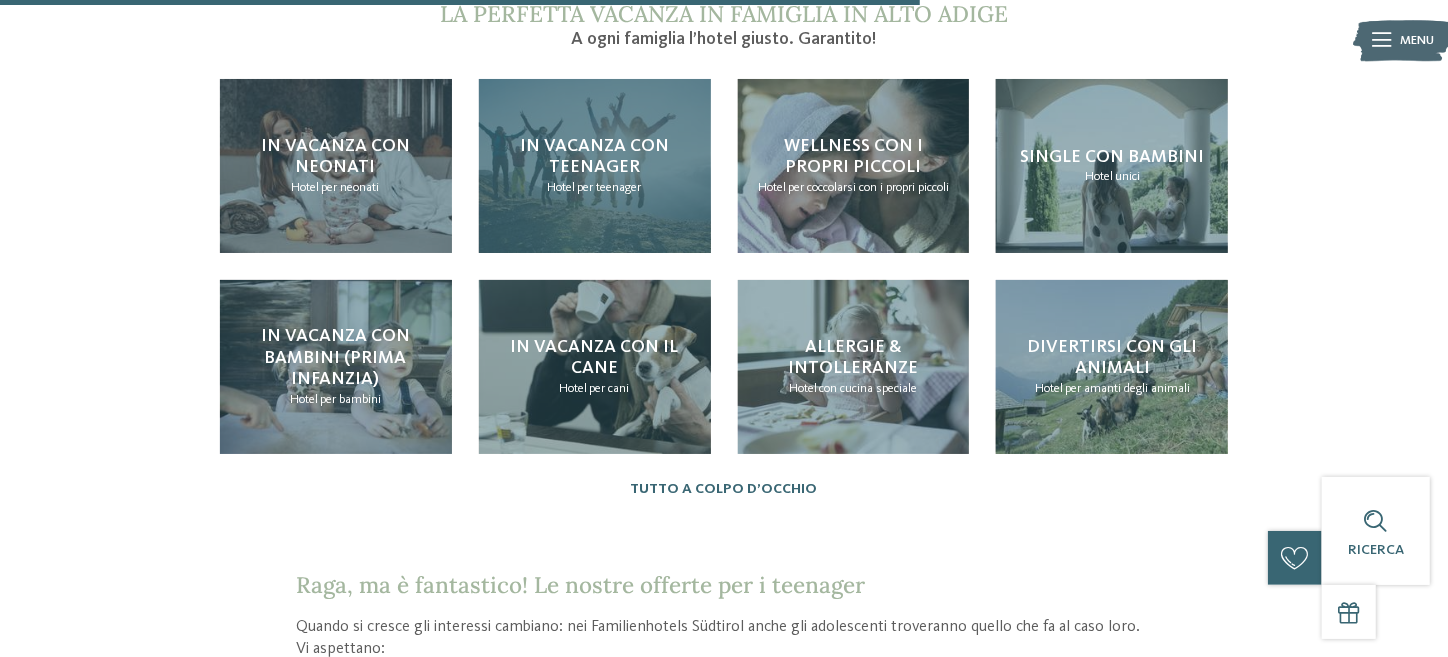 click on "Hotel    per teenager" at bounding box center (595, 188) 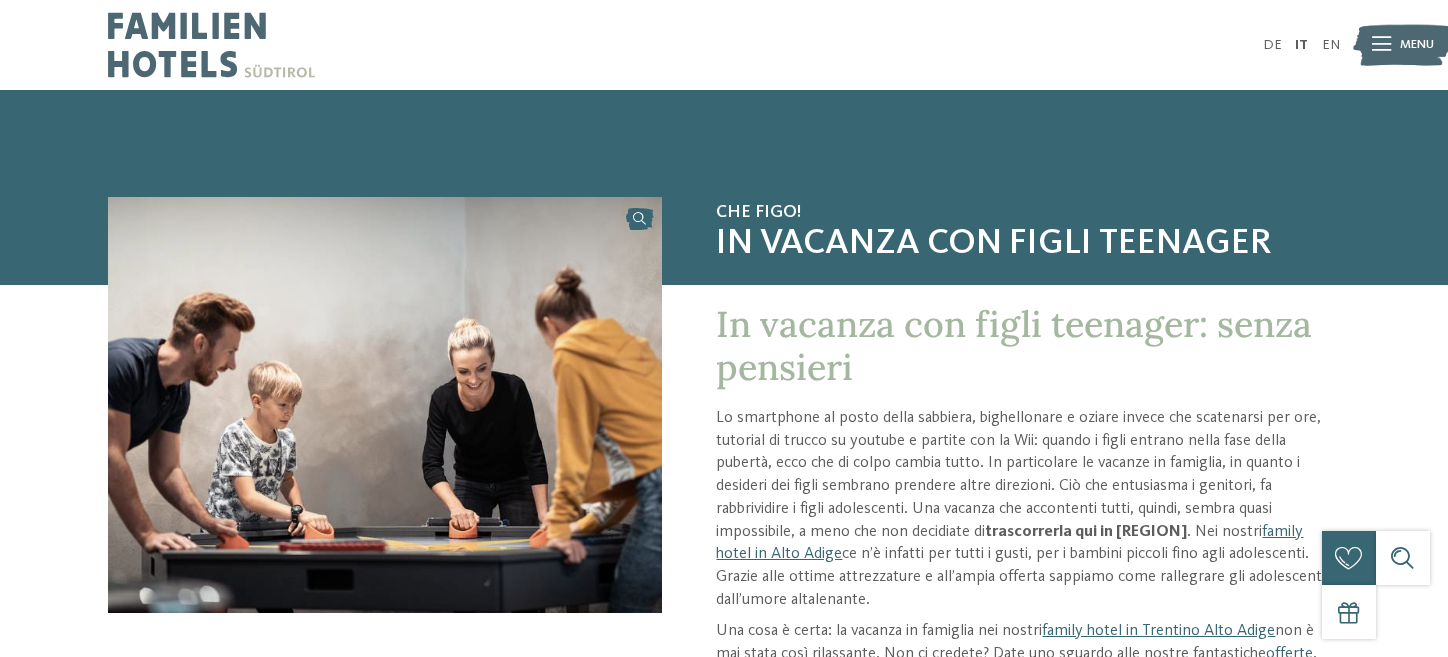 scroll, scrollTop: 0, scrollLeft: 0, axis: both 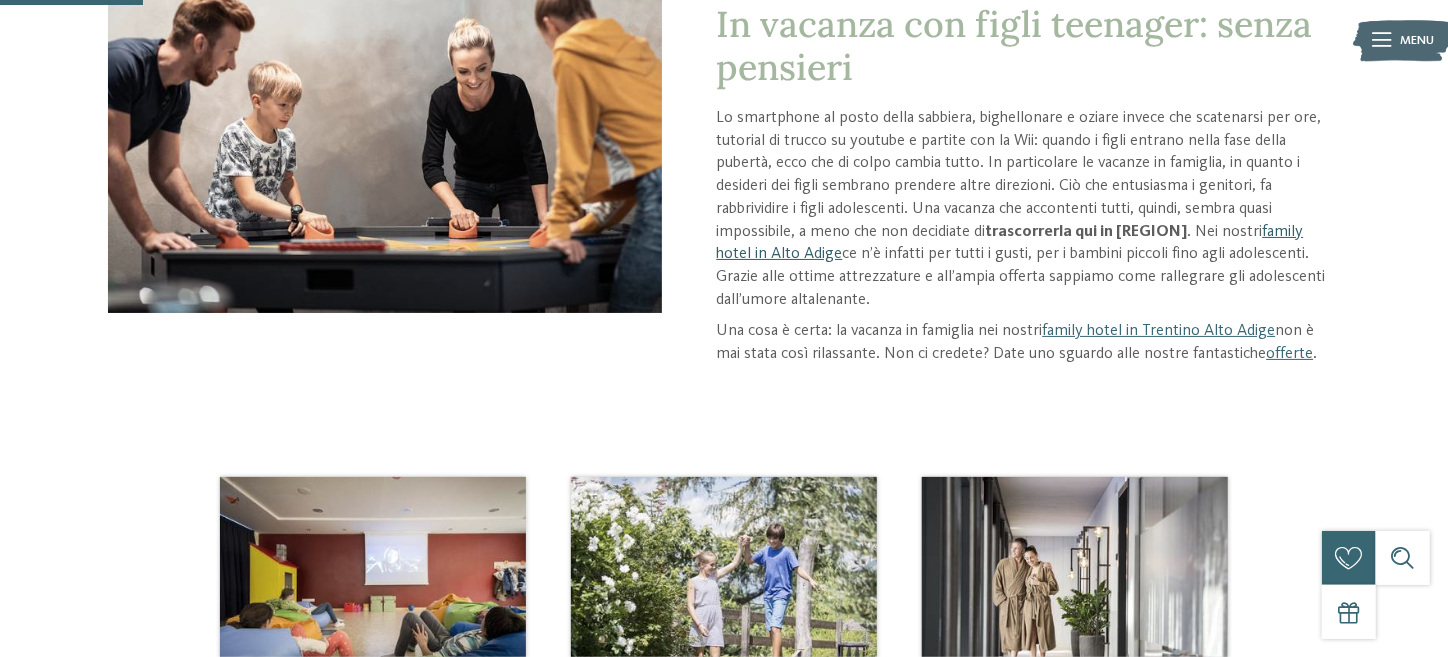 click on "family hotel in Alto Adige" at bounding box center (1009, 243) 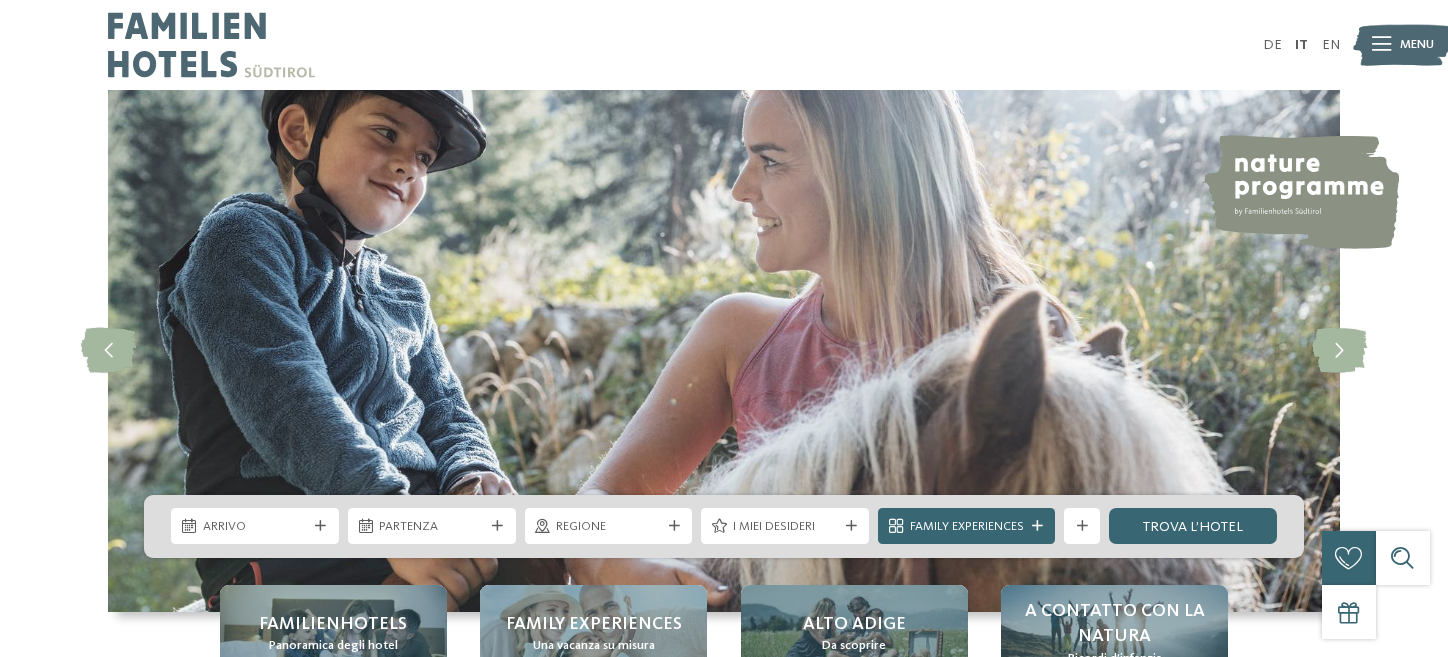 scroll, scrollTop: 0, scrollLeft: 0, axis: both 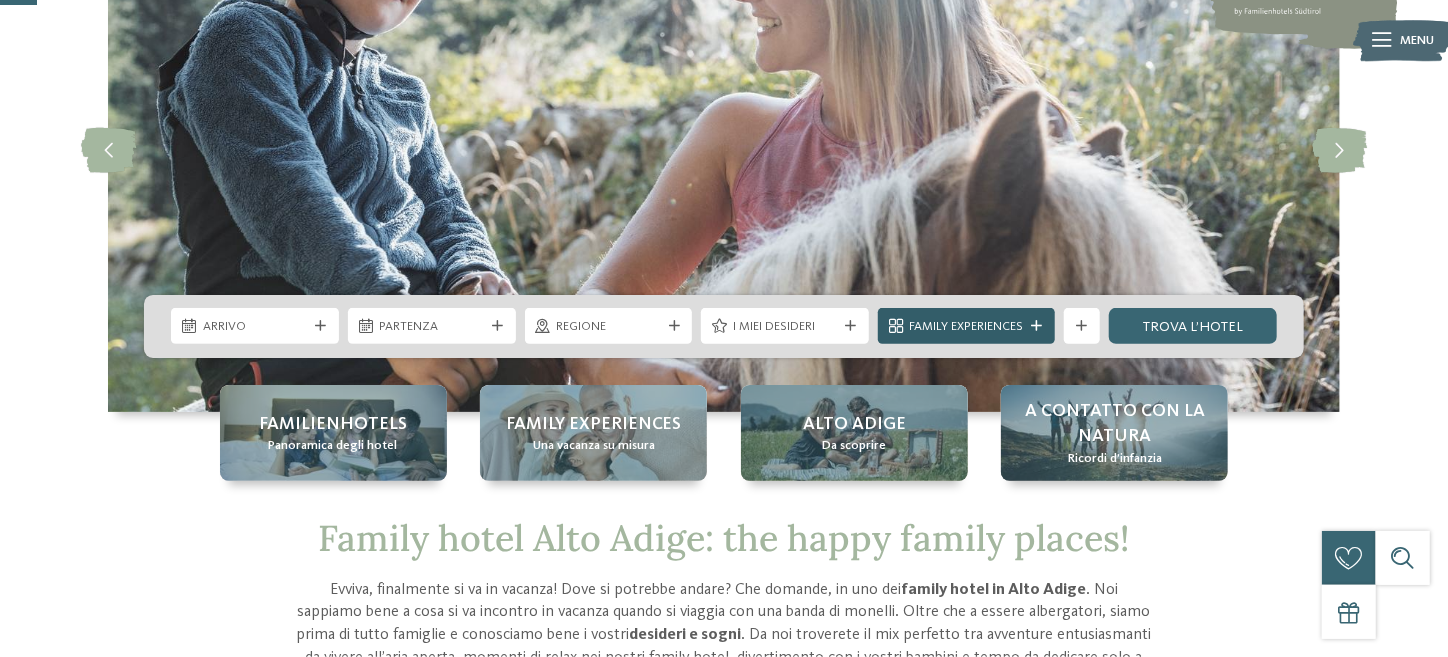 click on "Family Experiences" at bounding box center (967, 327) 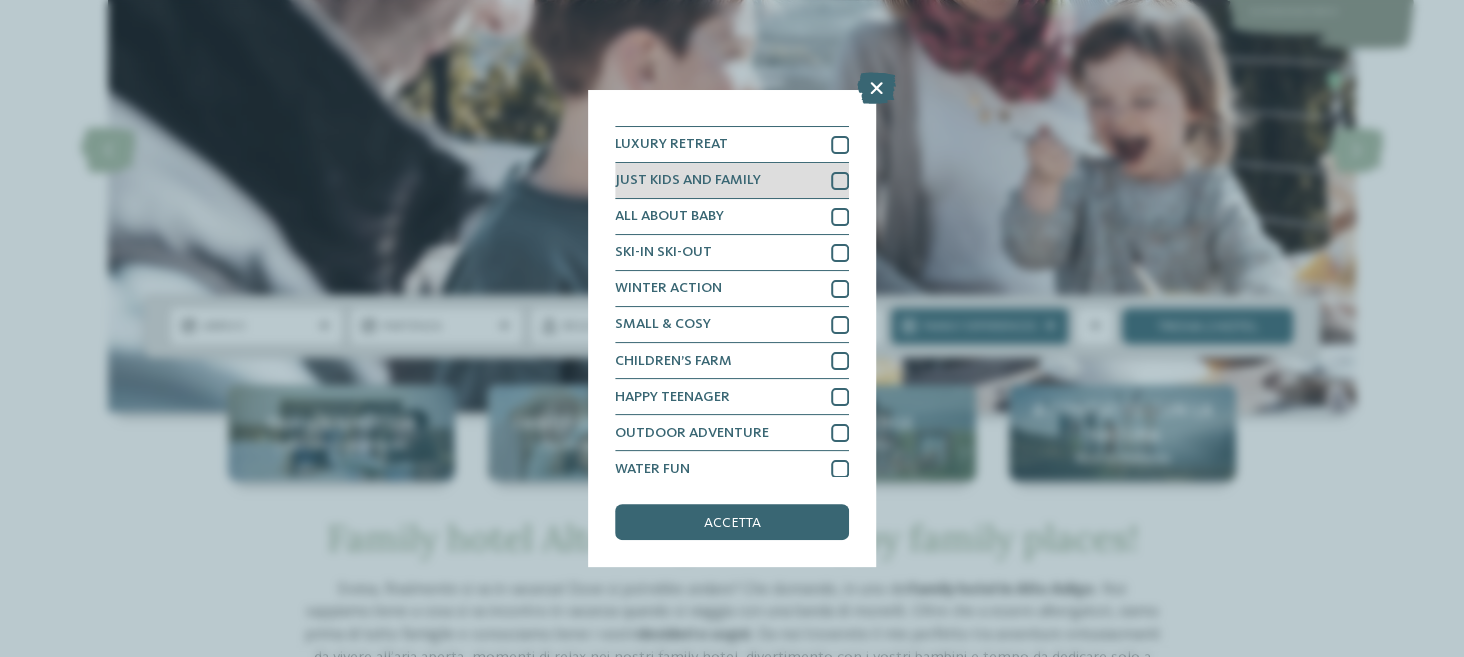 scroll, scrollTop: 28, scrollLeft: 0, axis: vertical 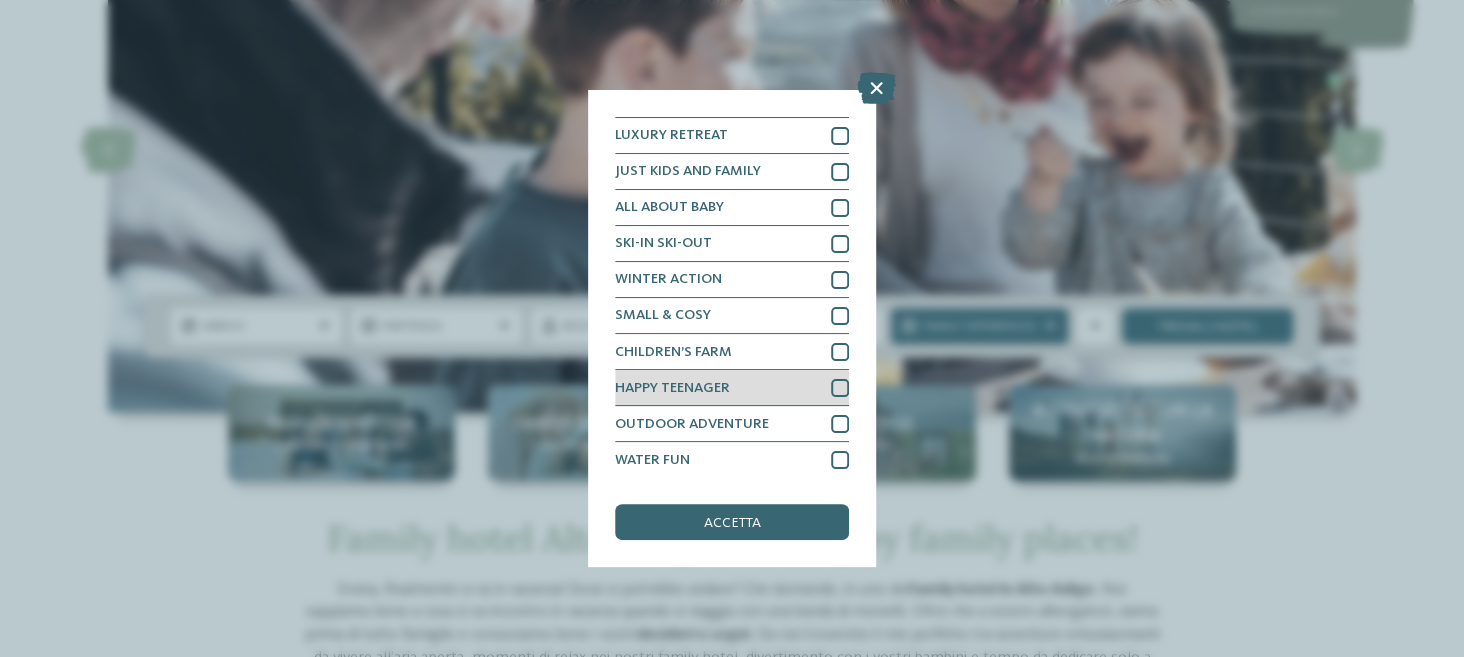 click on "HAPPY TEENAGER" at bounding box center [732, 388] 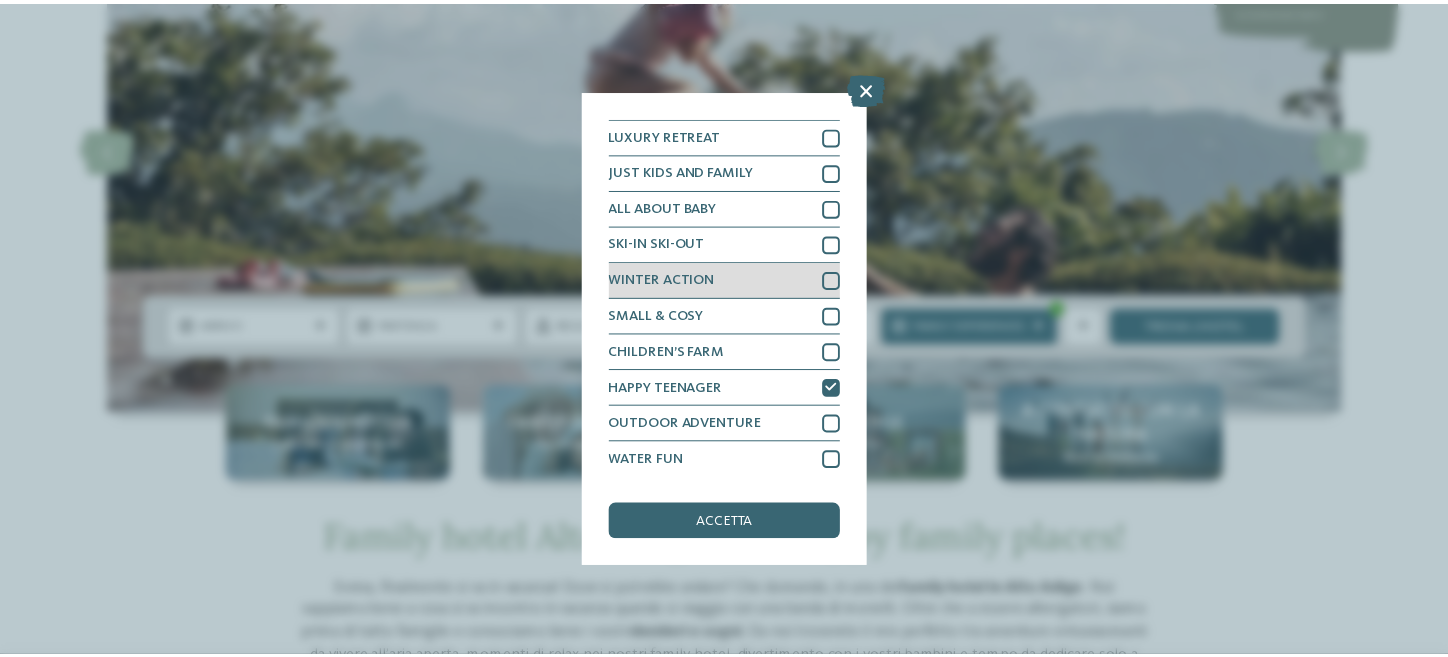 scroll, scrollTop: 0, scrollLeft: 0, axis: both 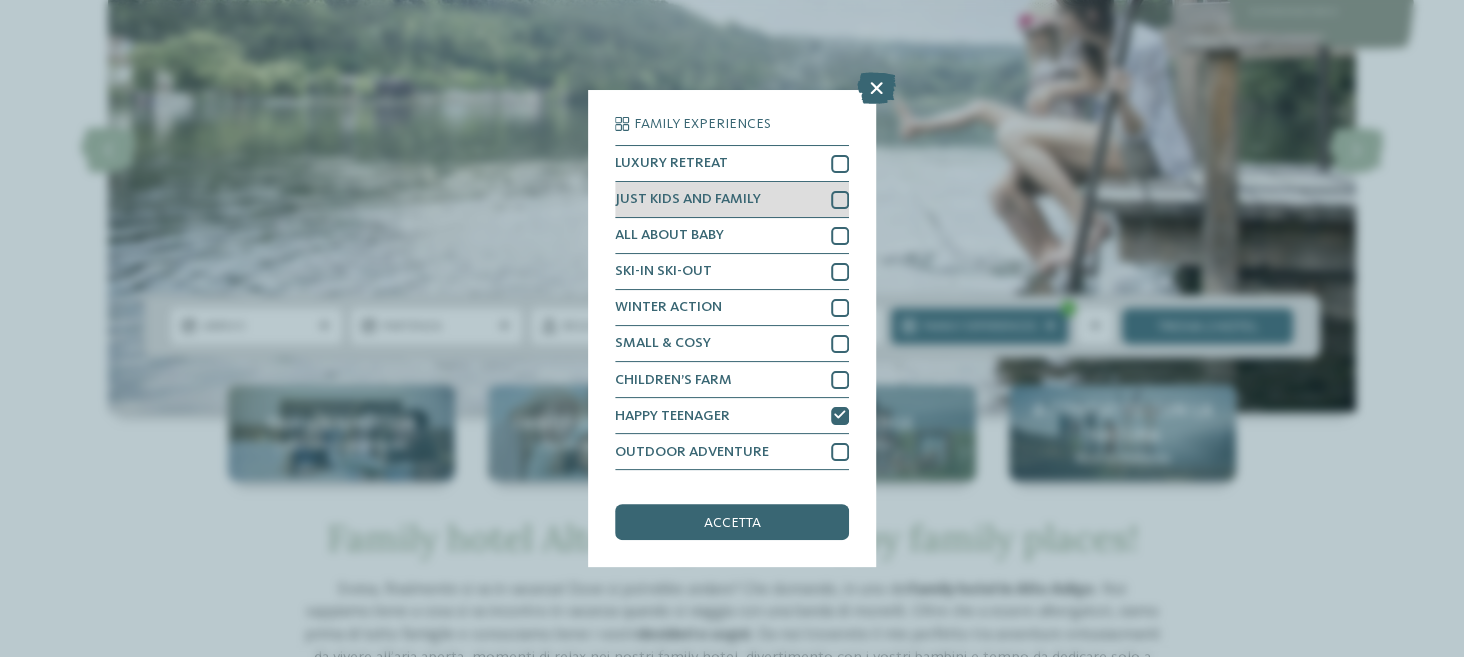 click on "JUST KIDS AND FAMILY" at bounding box center [688, 199] 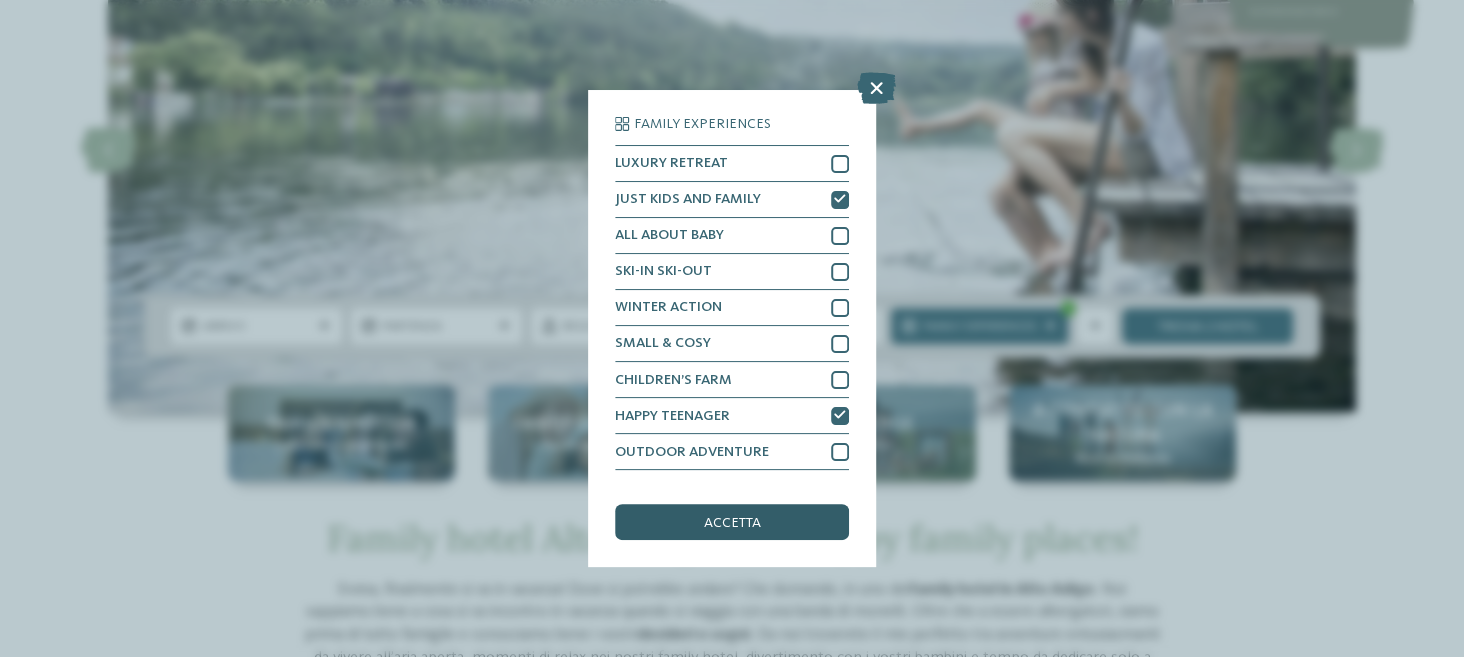 click on "accetta" at bounding box center [732, 523] 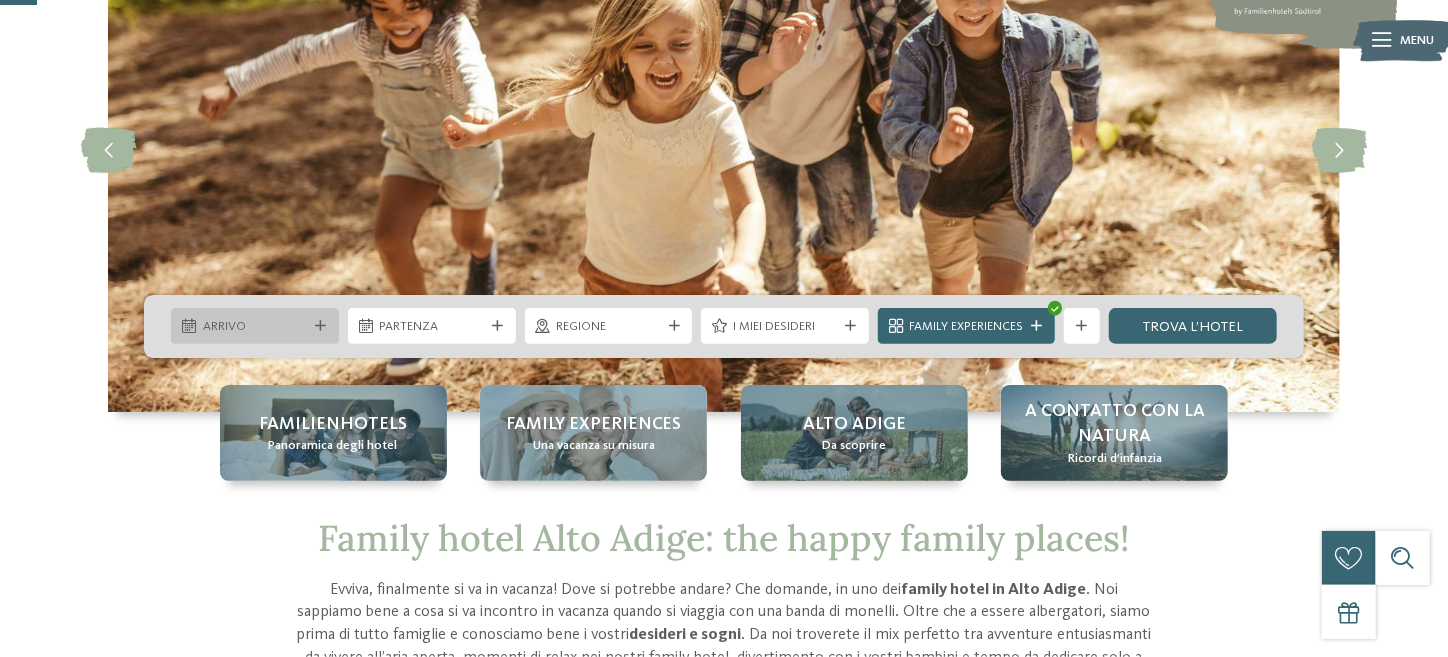 click on "Arrivo" at bounding box center [255, 327] 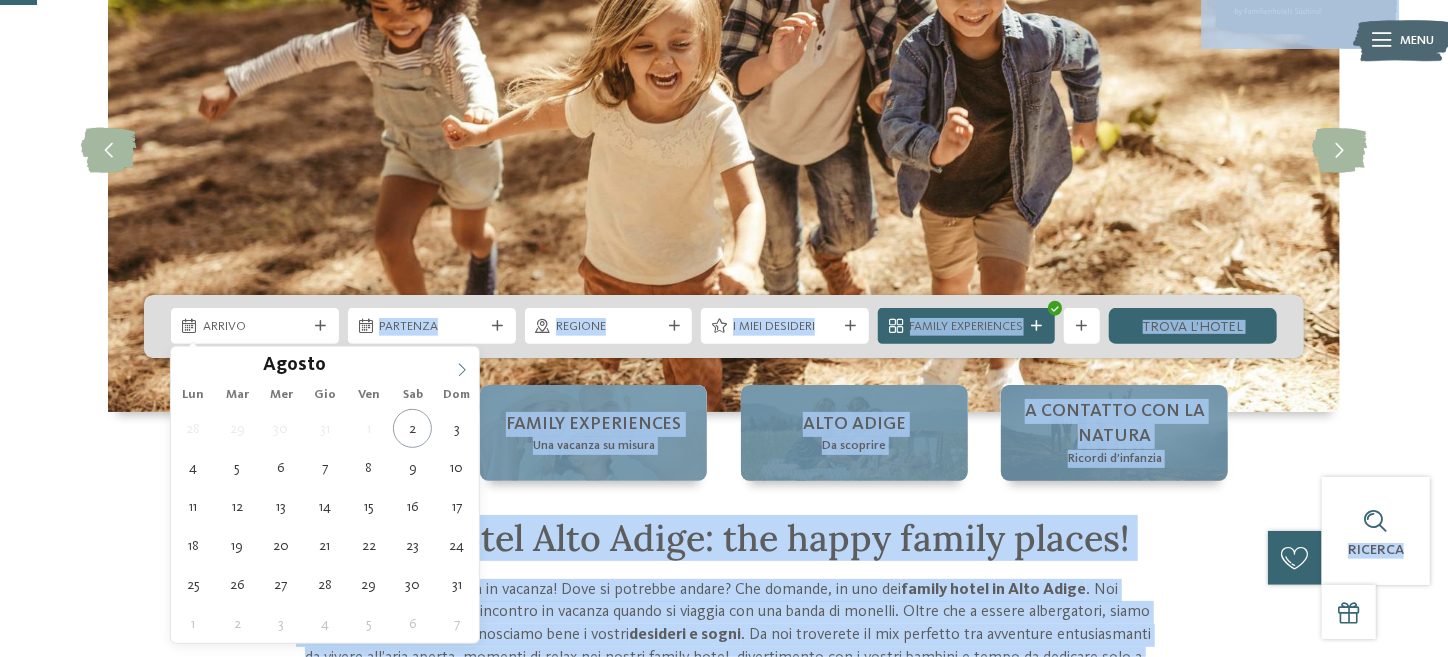 click 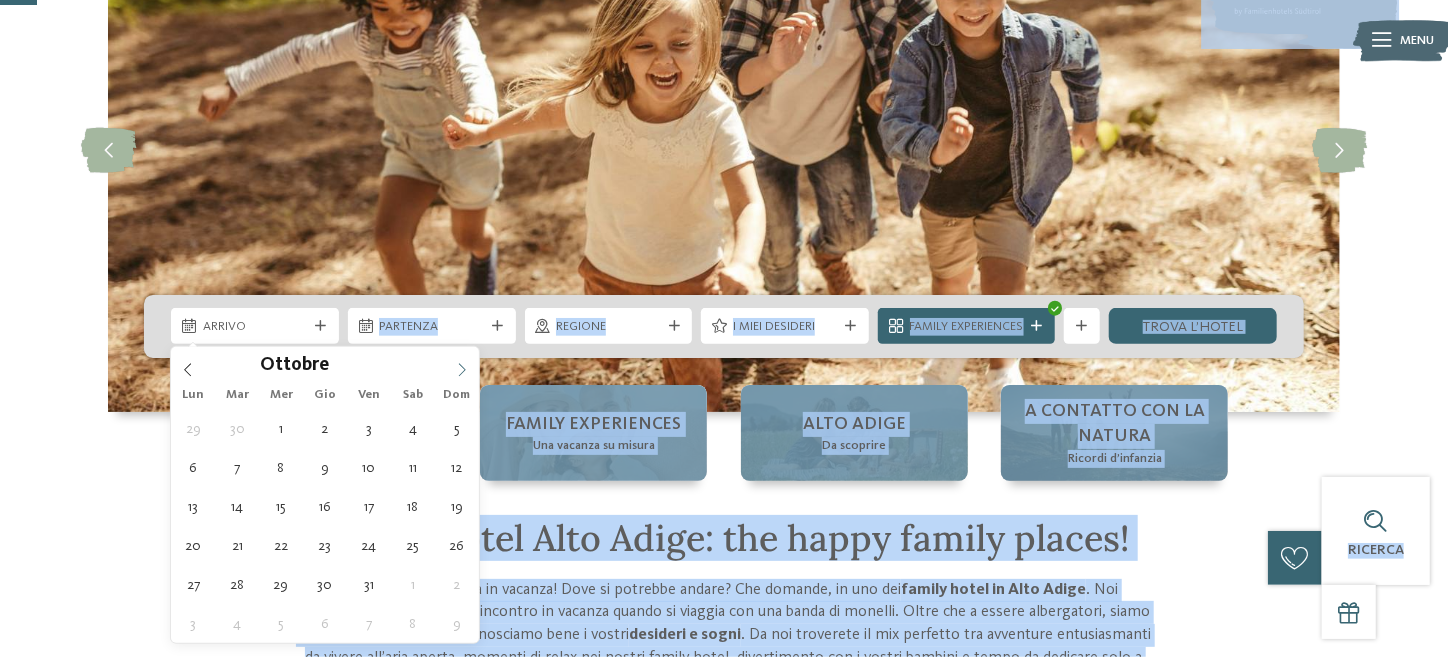 click 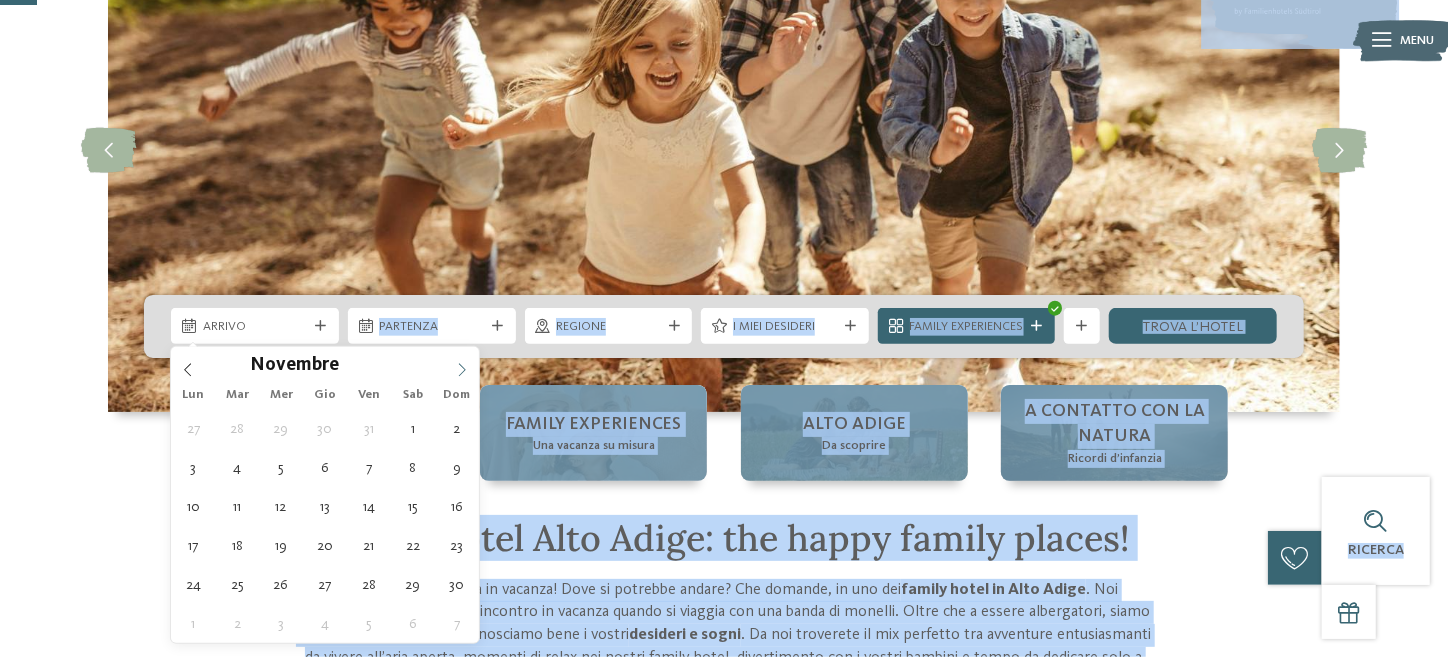 click 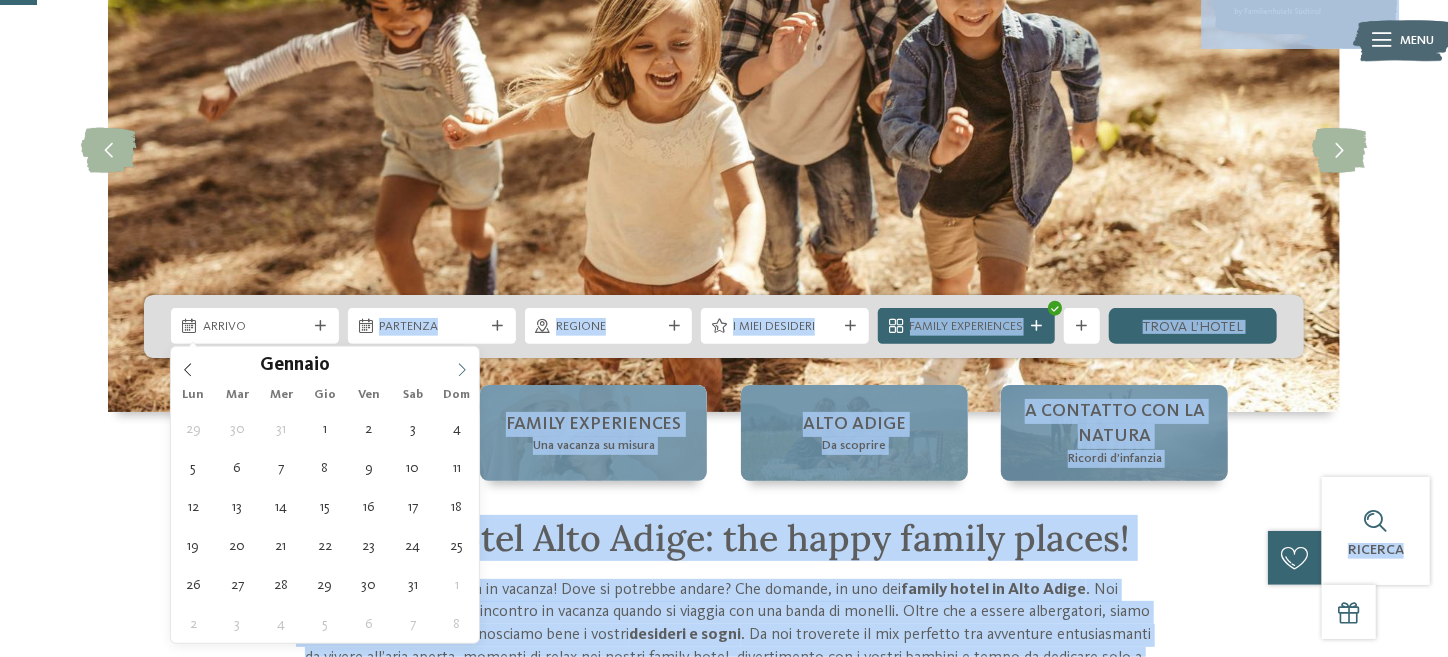 click 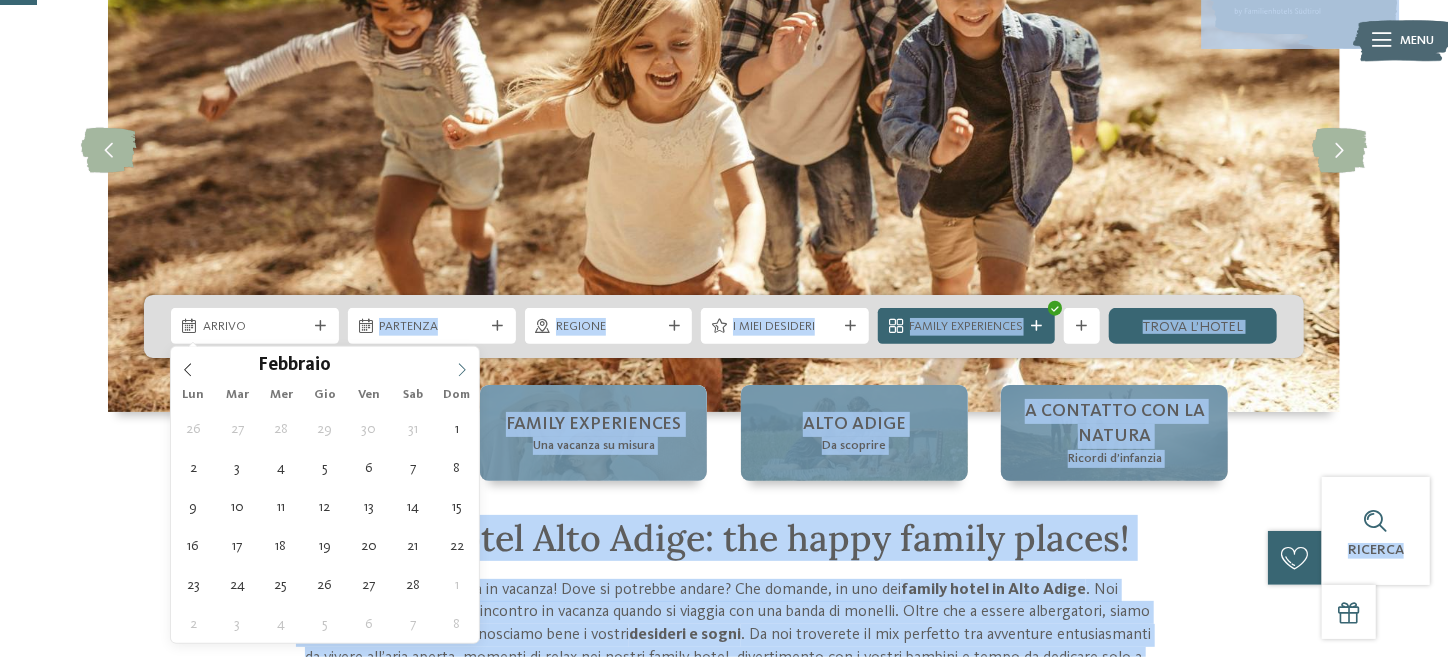 click 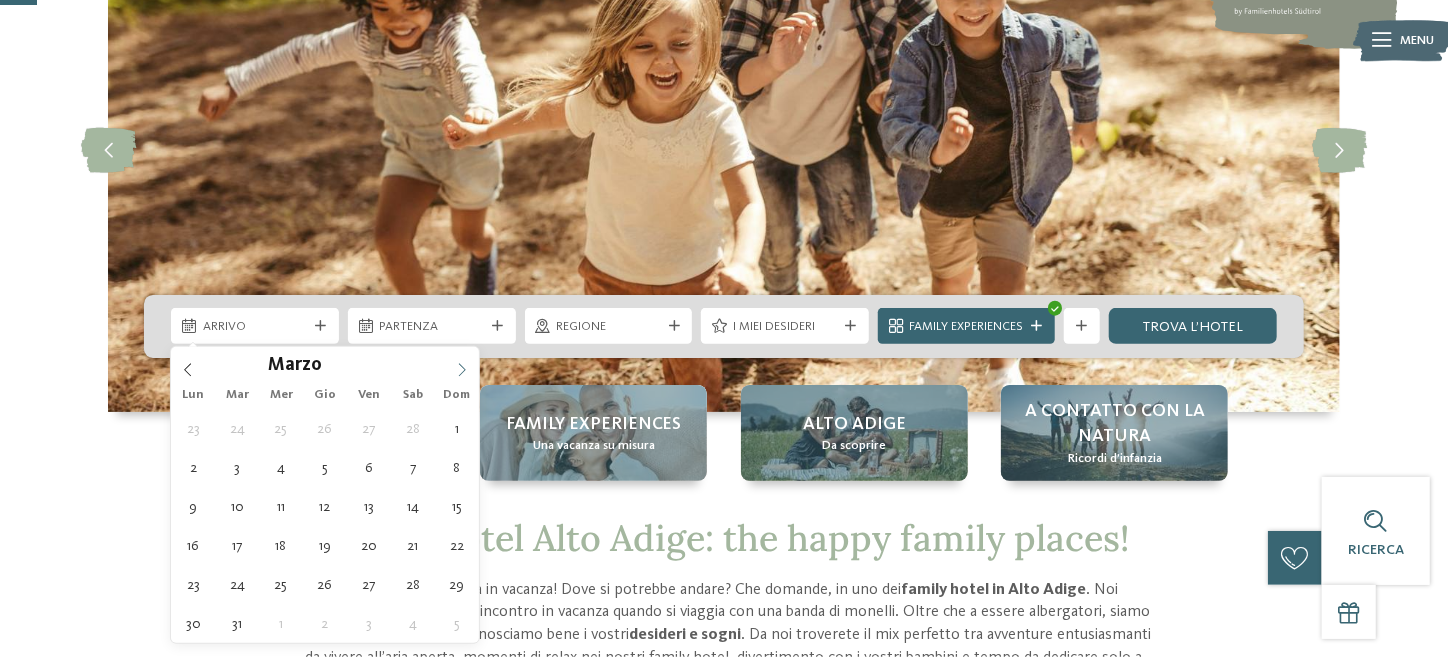 click 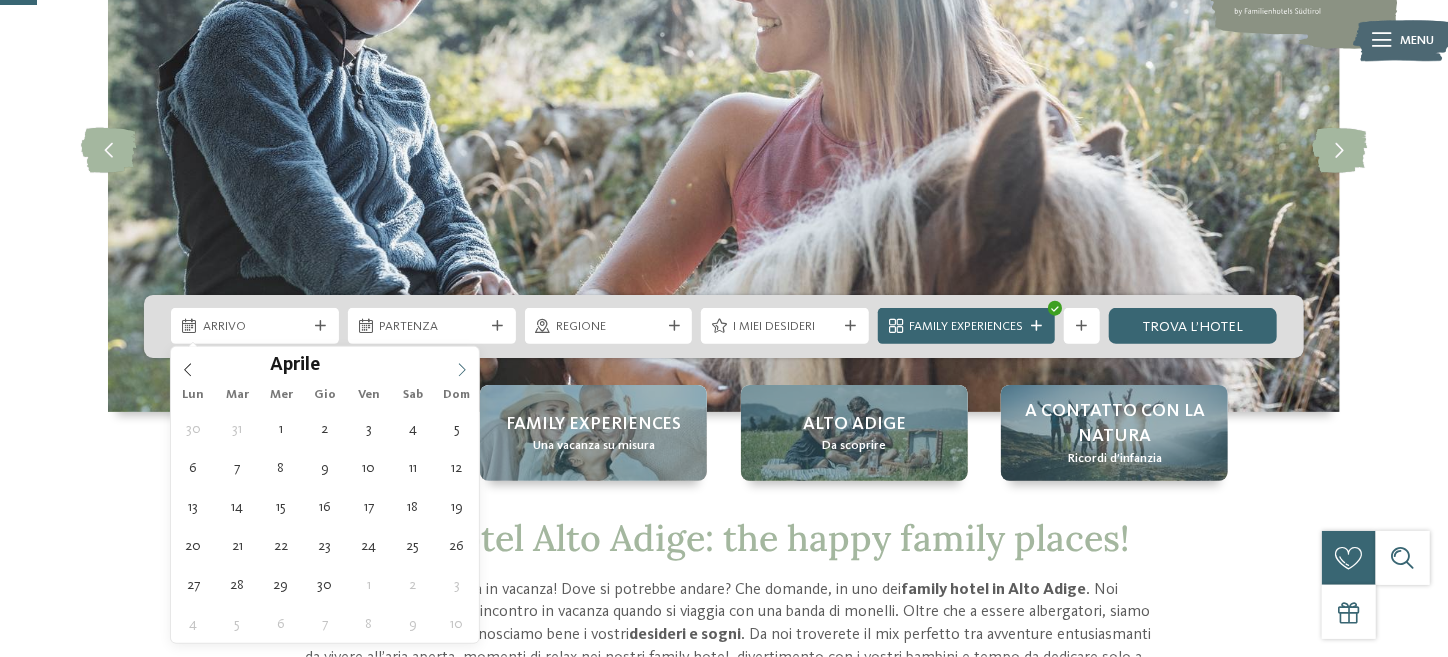 click 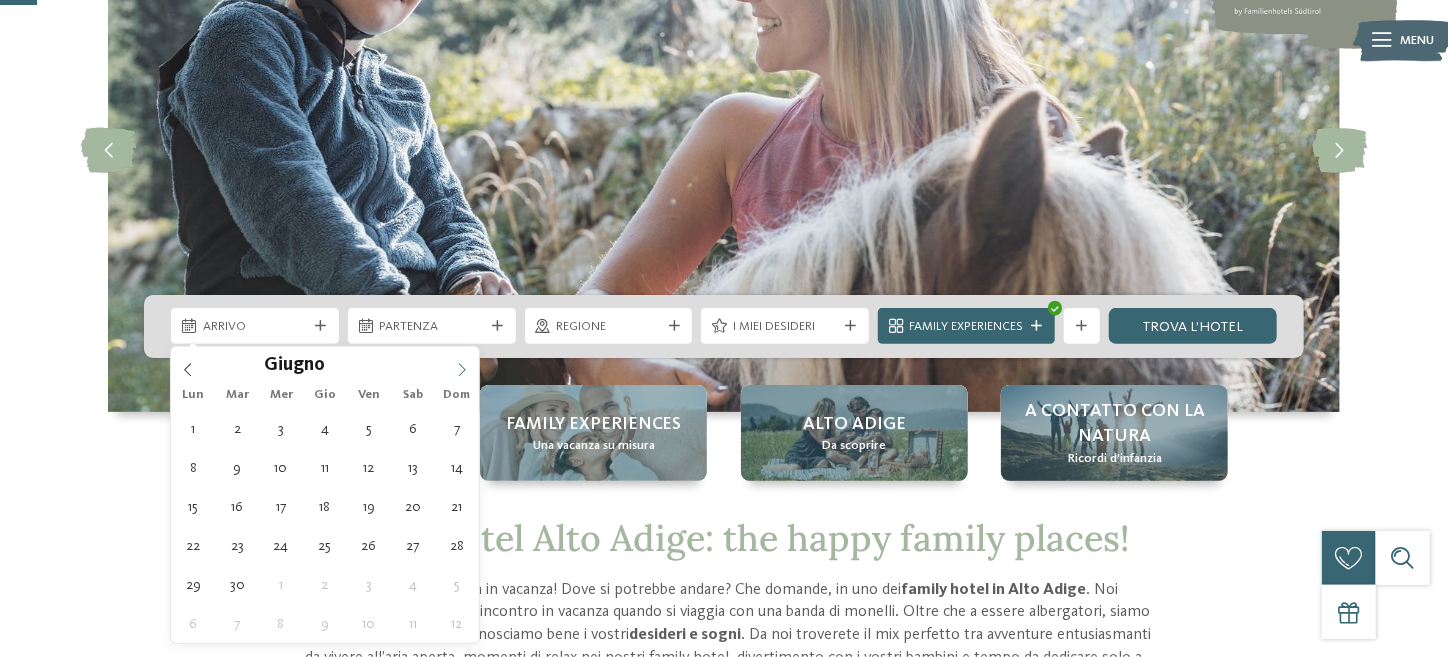 click 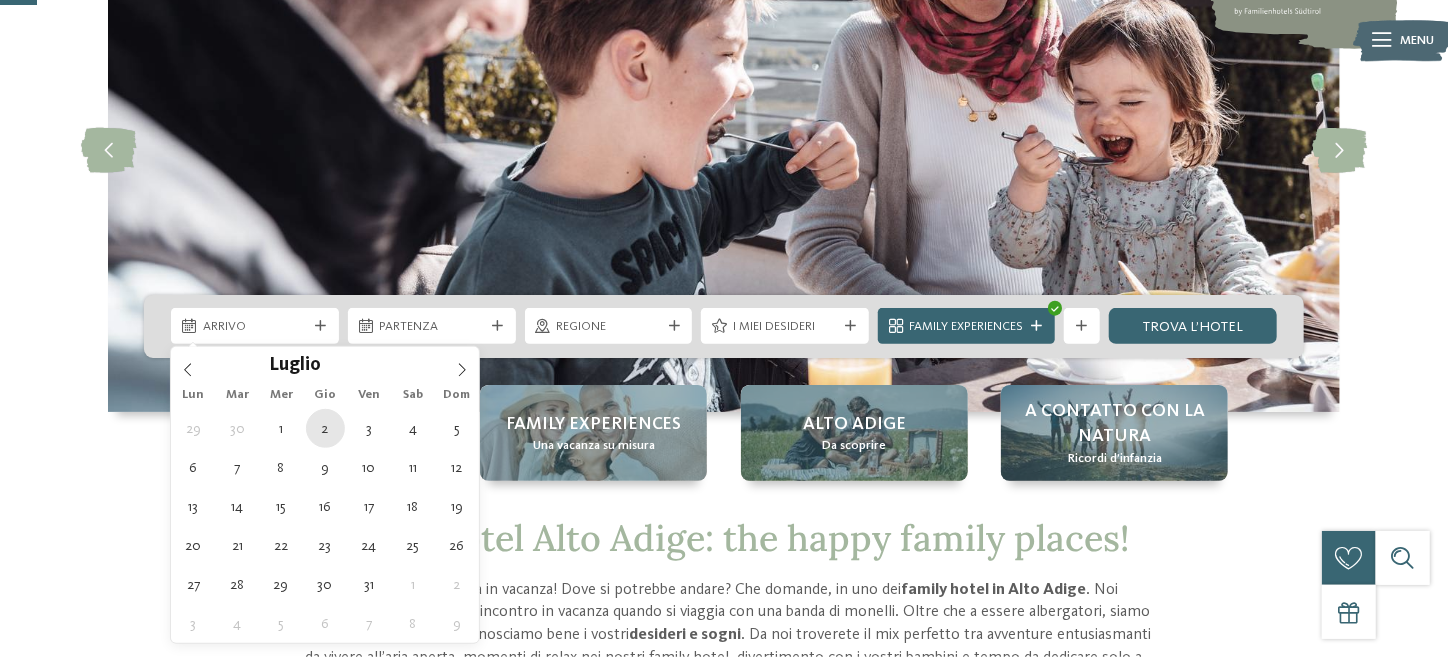 type on "02.07.2026" 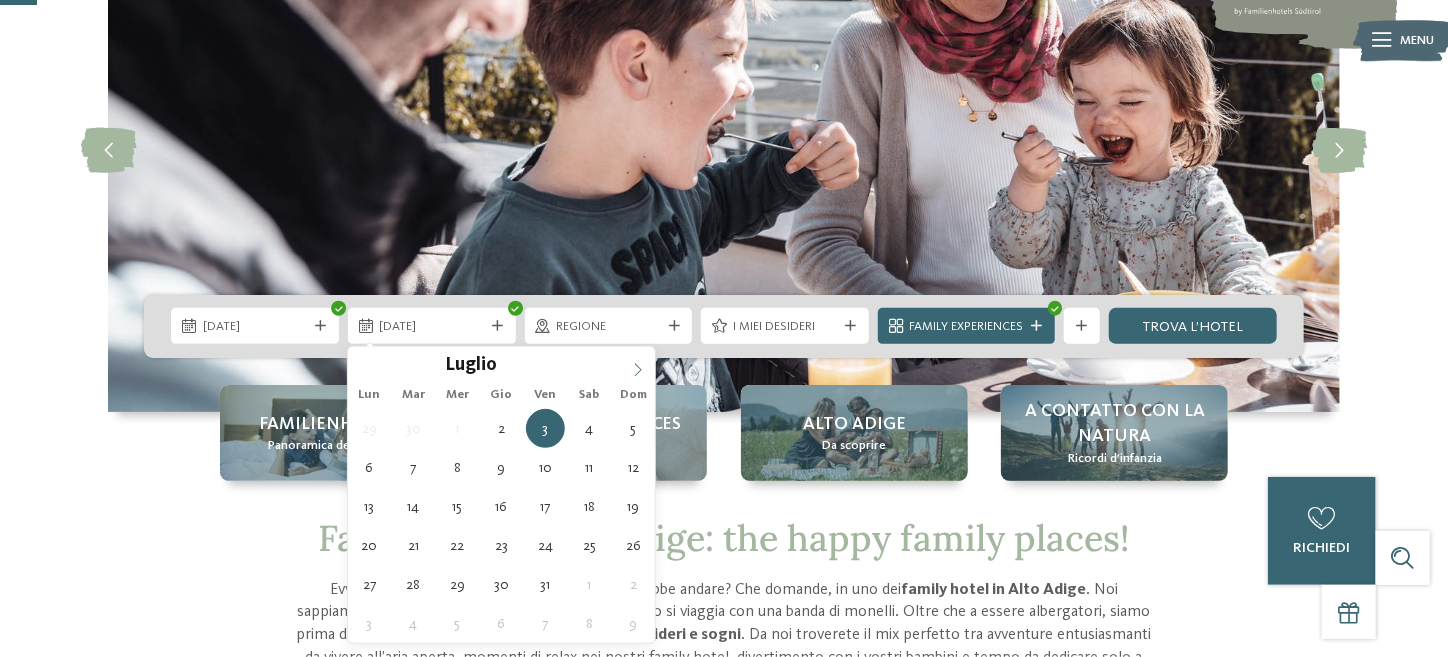 click 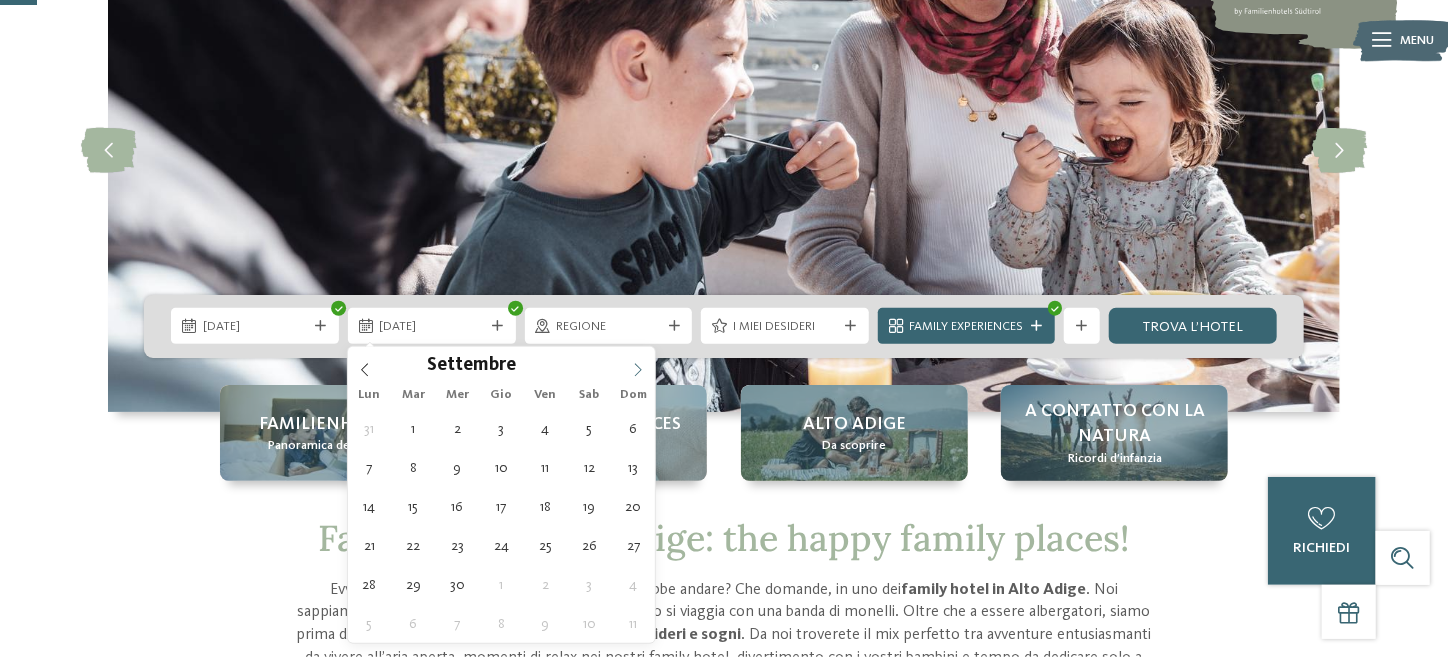 click 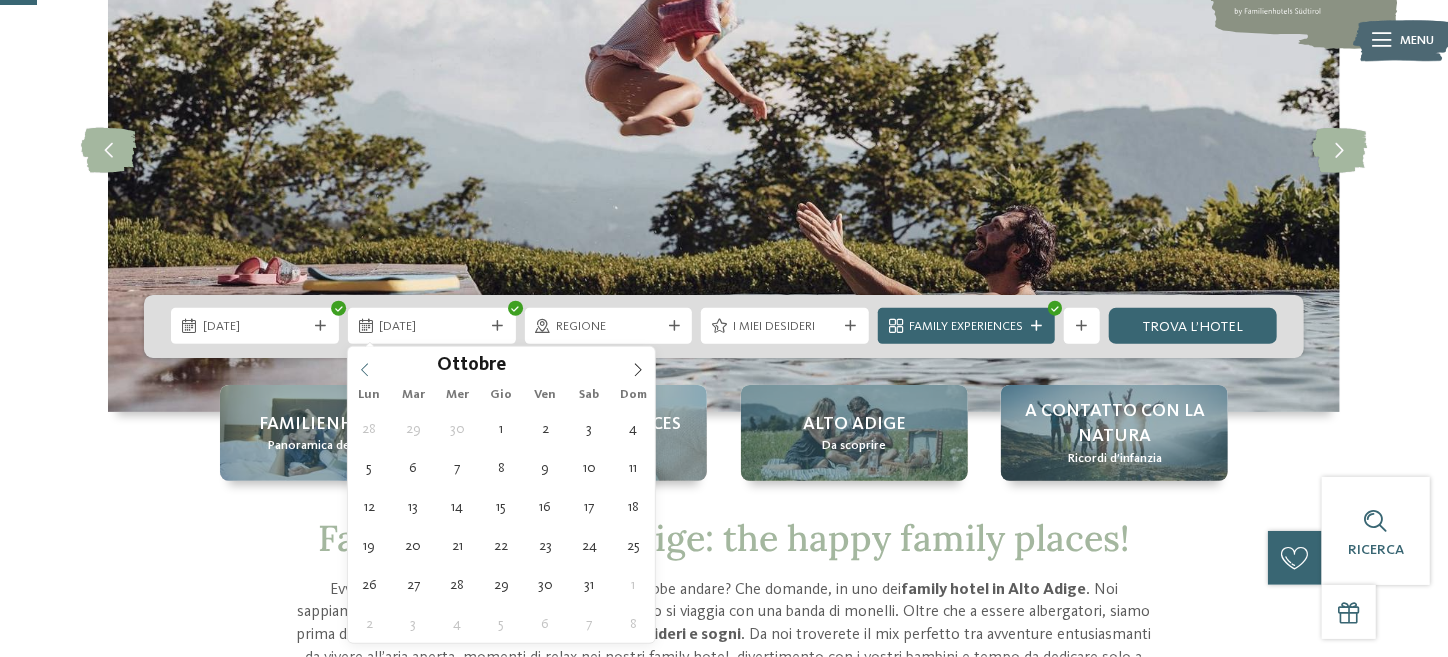 click 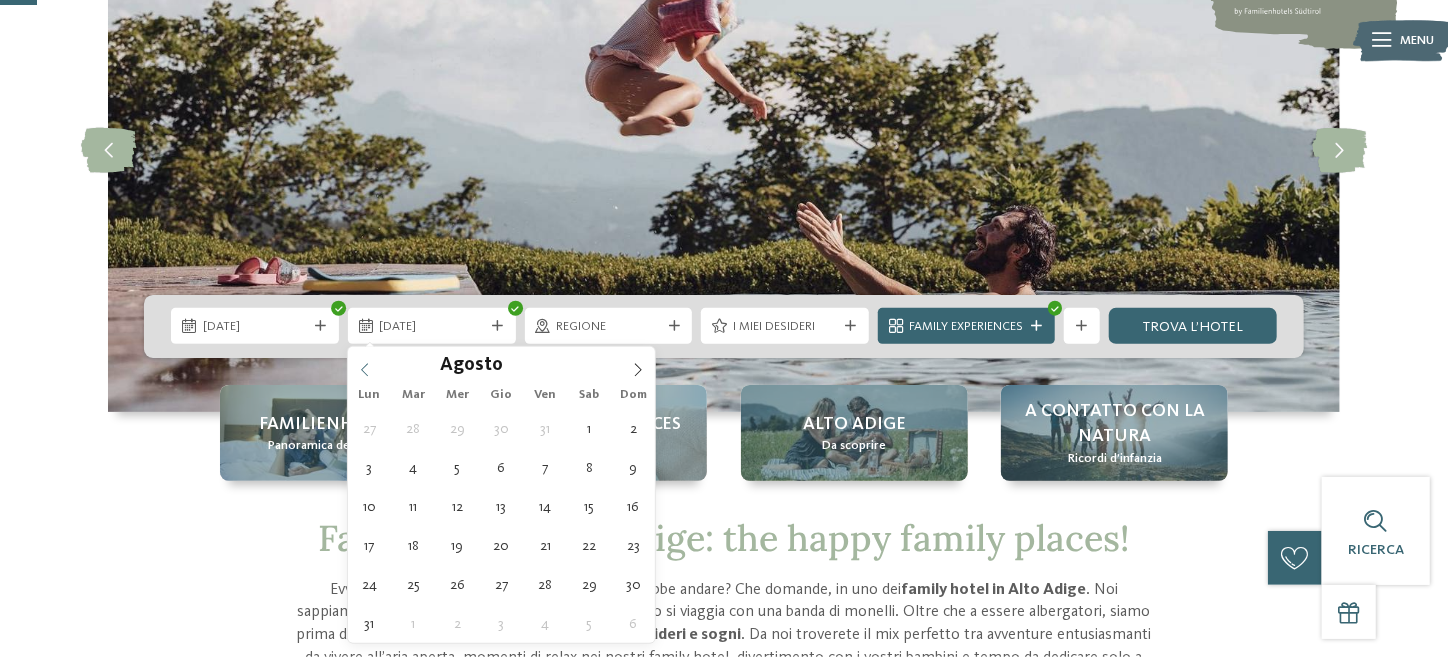 click 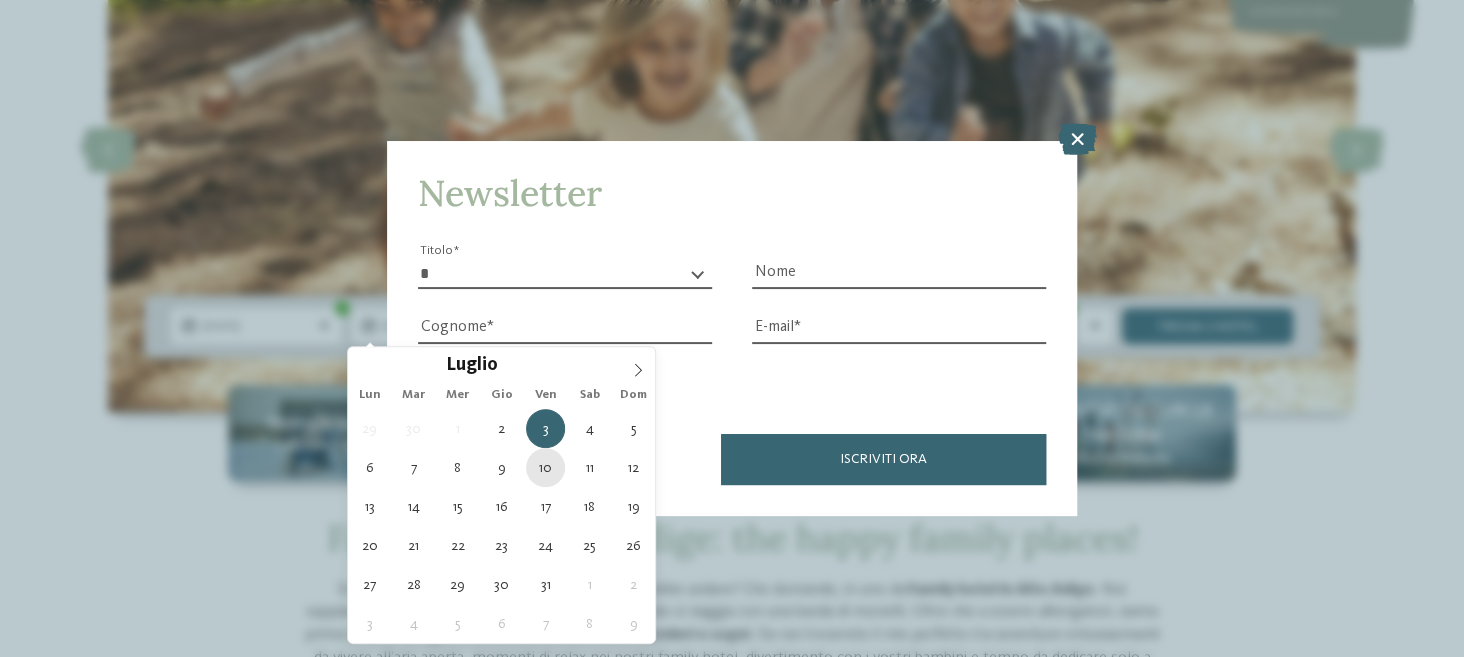 type on "10.07.2026" 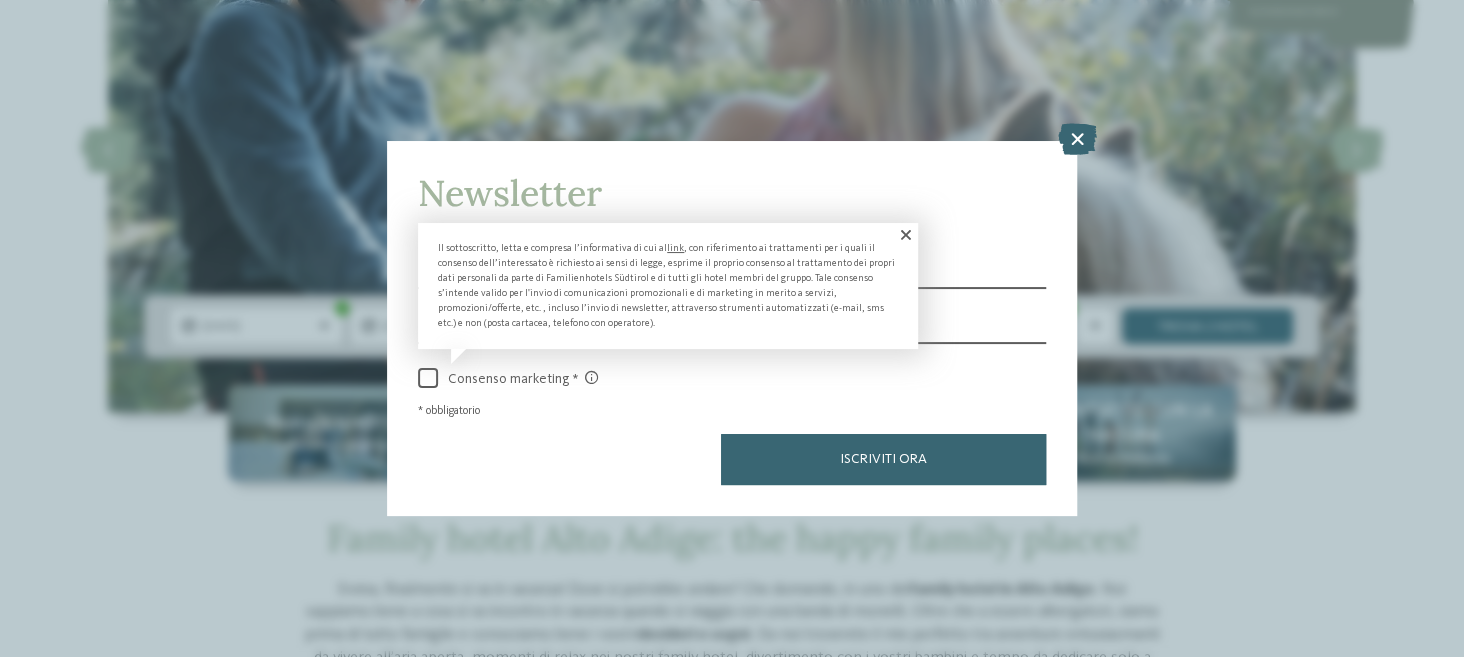 click at bounding box center (904, 235) 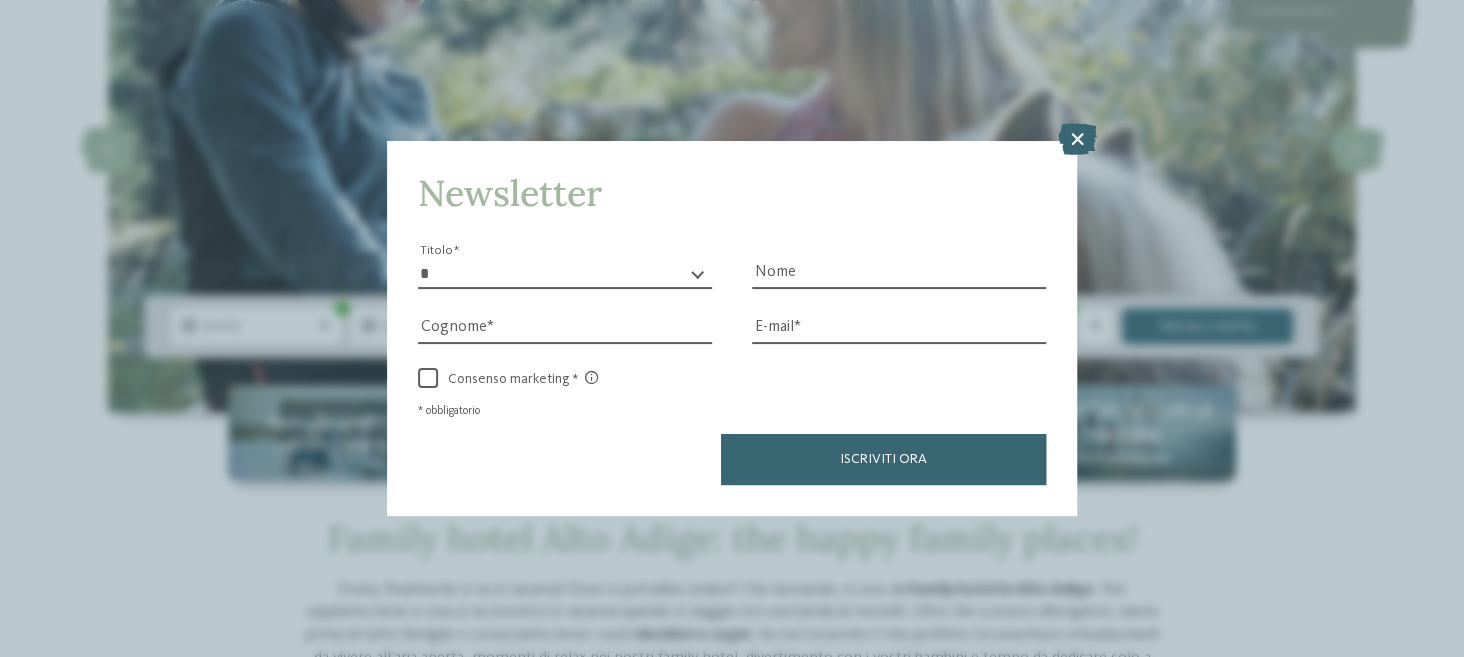click on "* ****** ******* ******** ******" at bounding box center [565, 274] 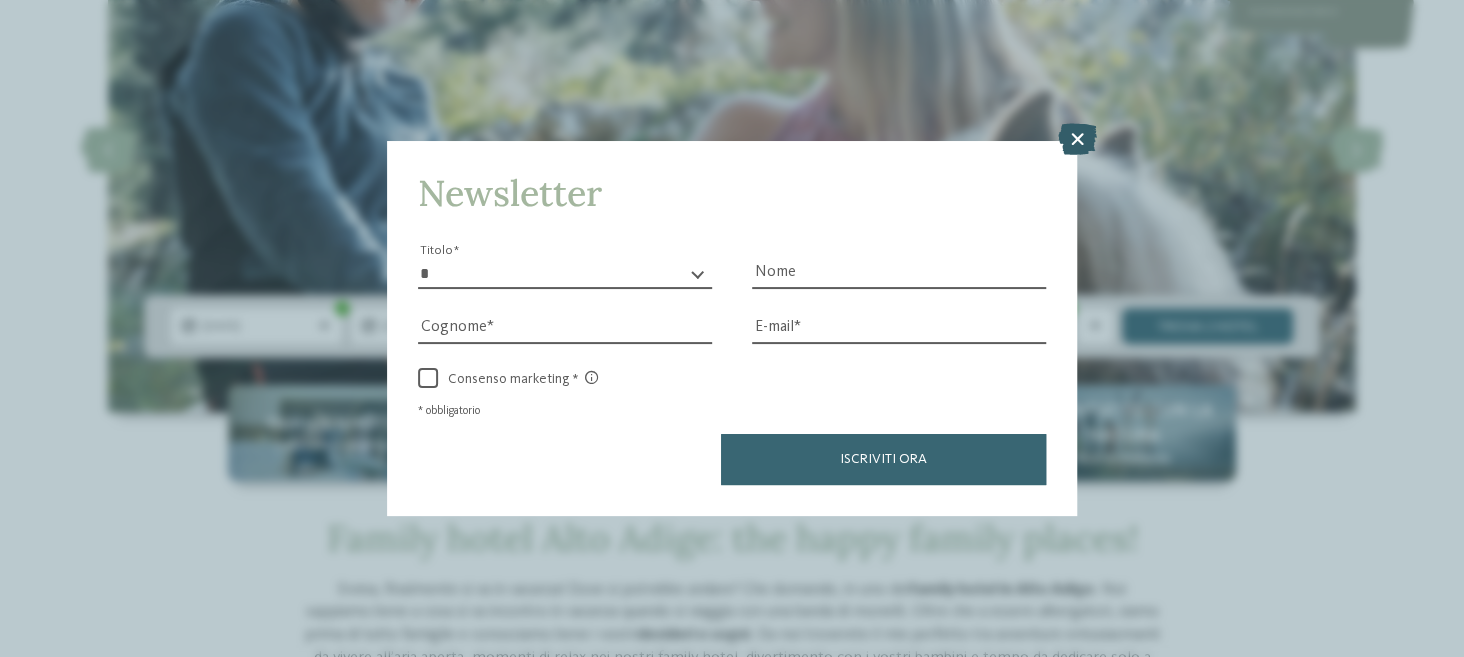 click at bounding box center [1077, 139] 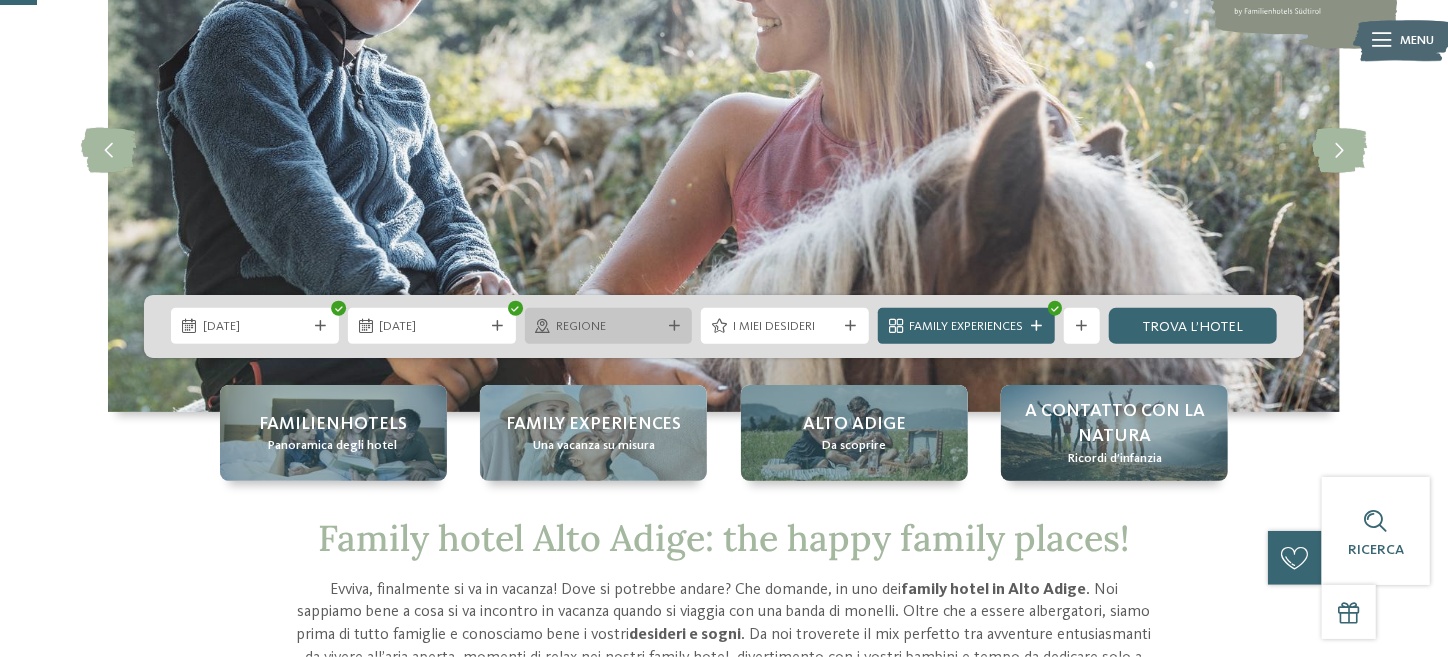 click on "Regione" at bounding box center [608, 327] 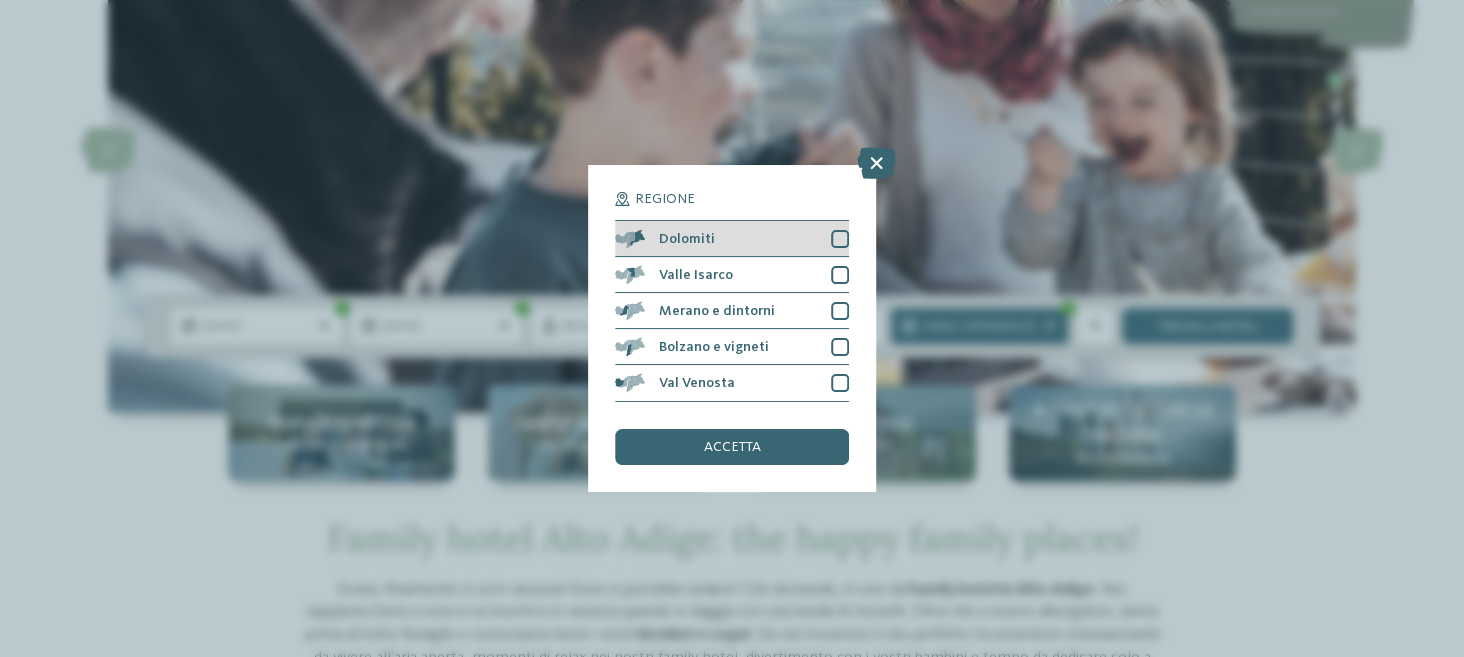 click on "Dolomiti" at bounding box center (687, 239) 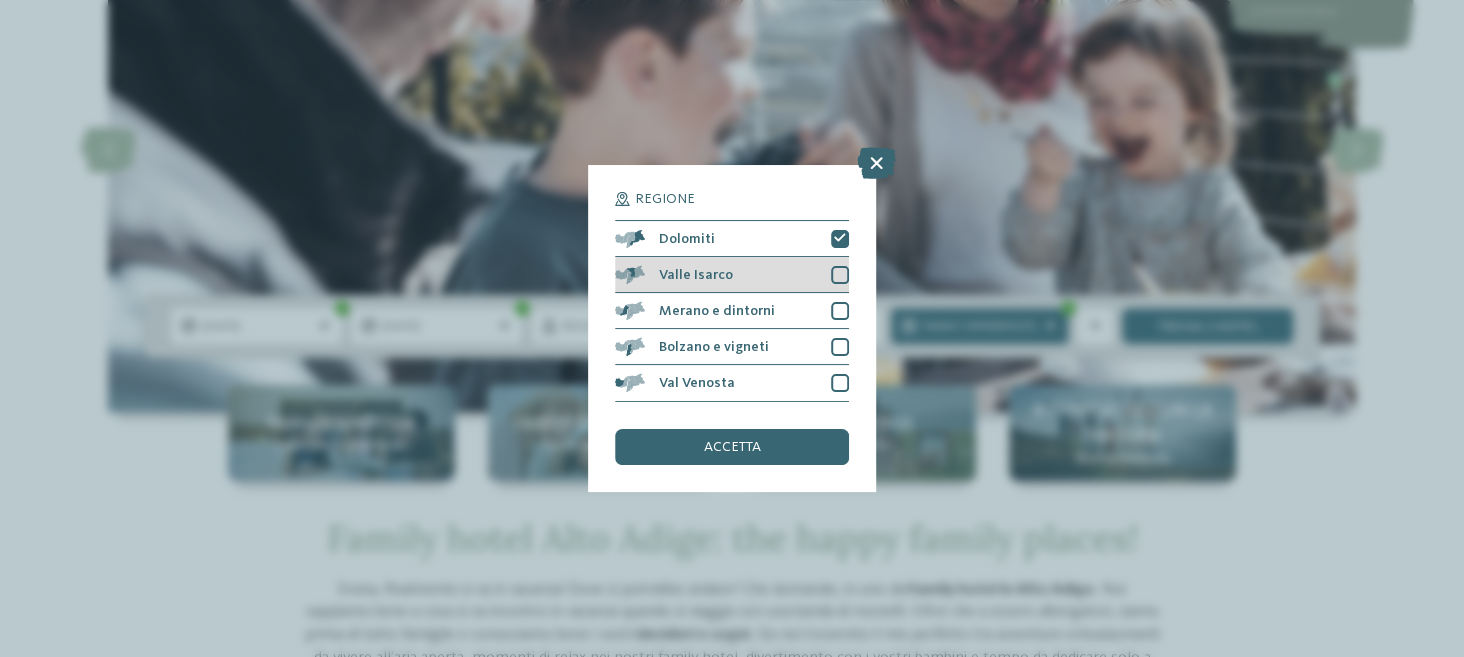 click on "Valle Isarco" at bounding box center (732, 275) 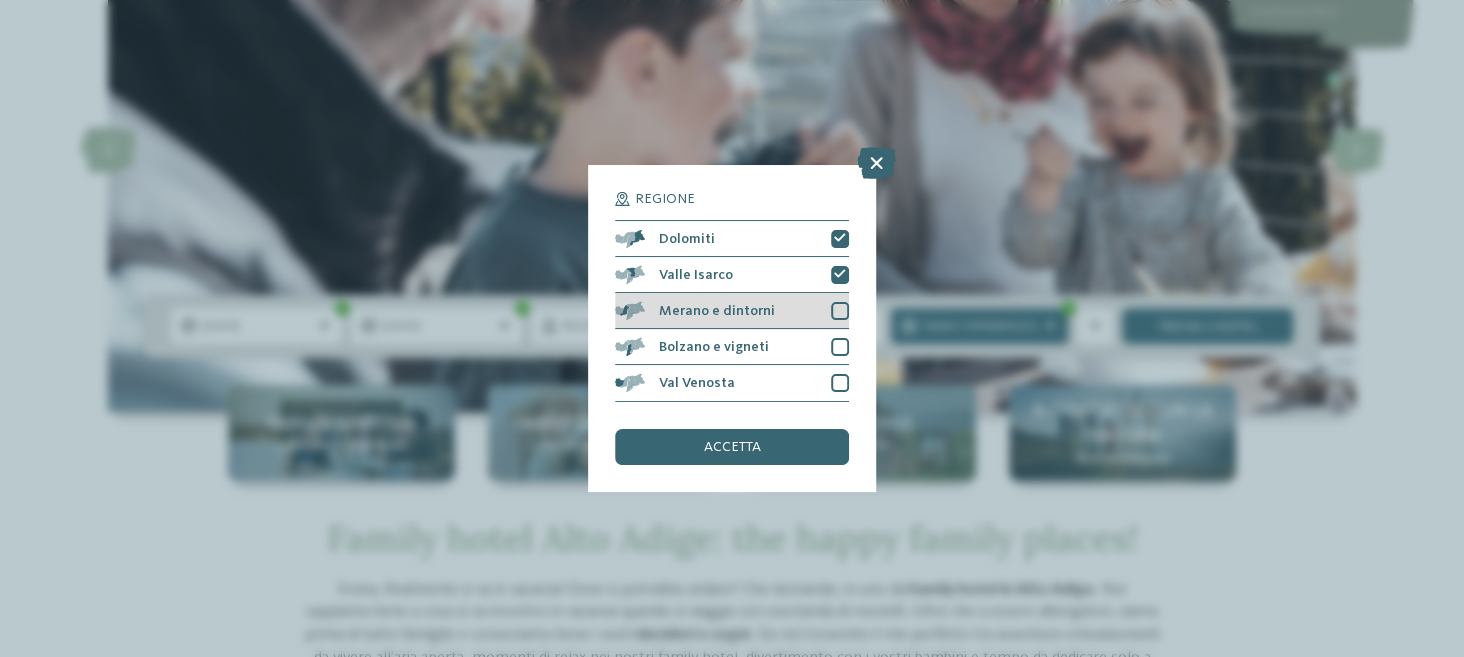 click on "Merano e dintorni" at bounding box center (717, 311) 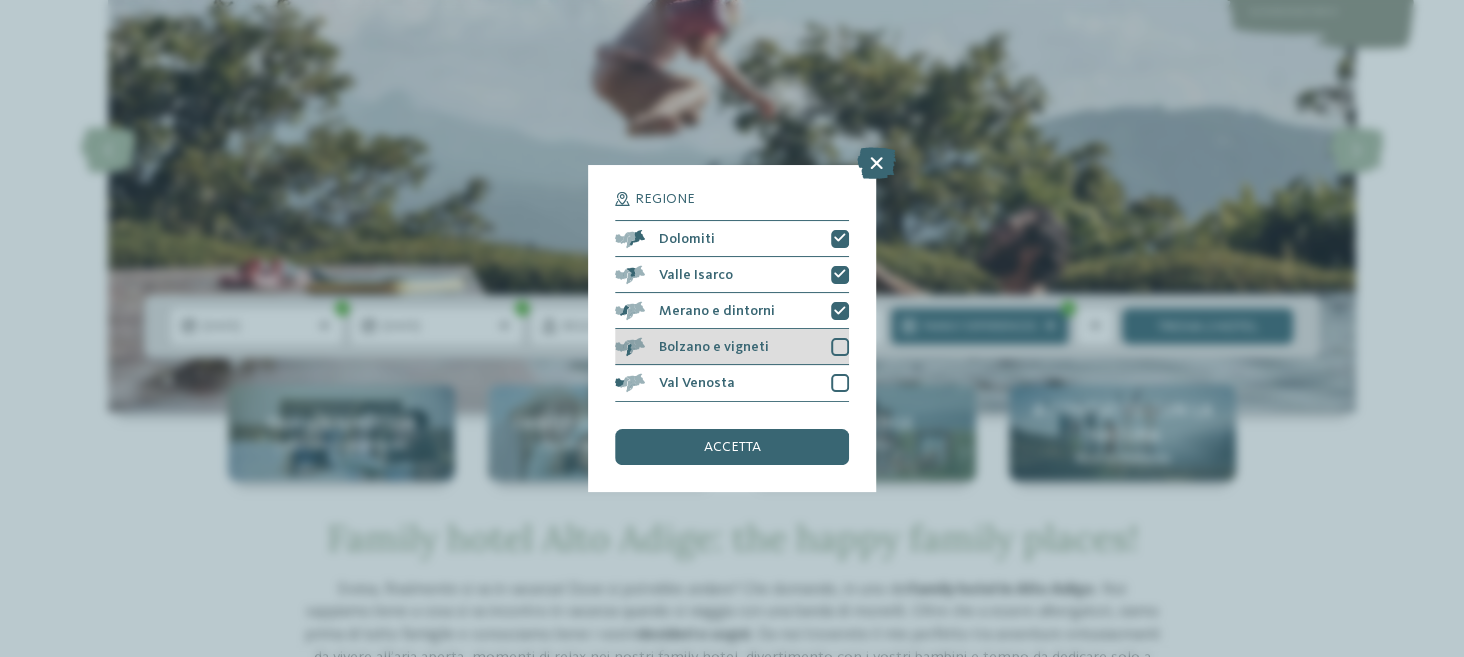 click on "Bolzano e vigneti" at bounding box center (714, 347) 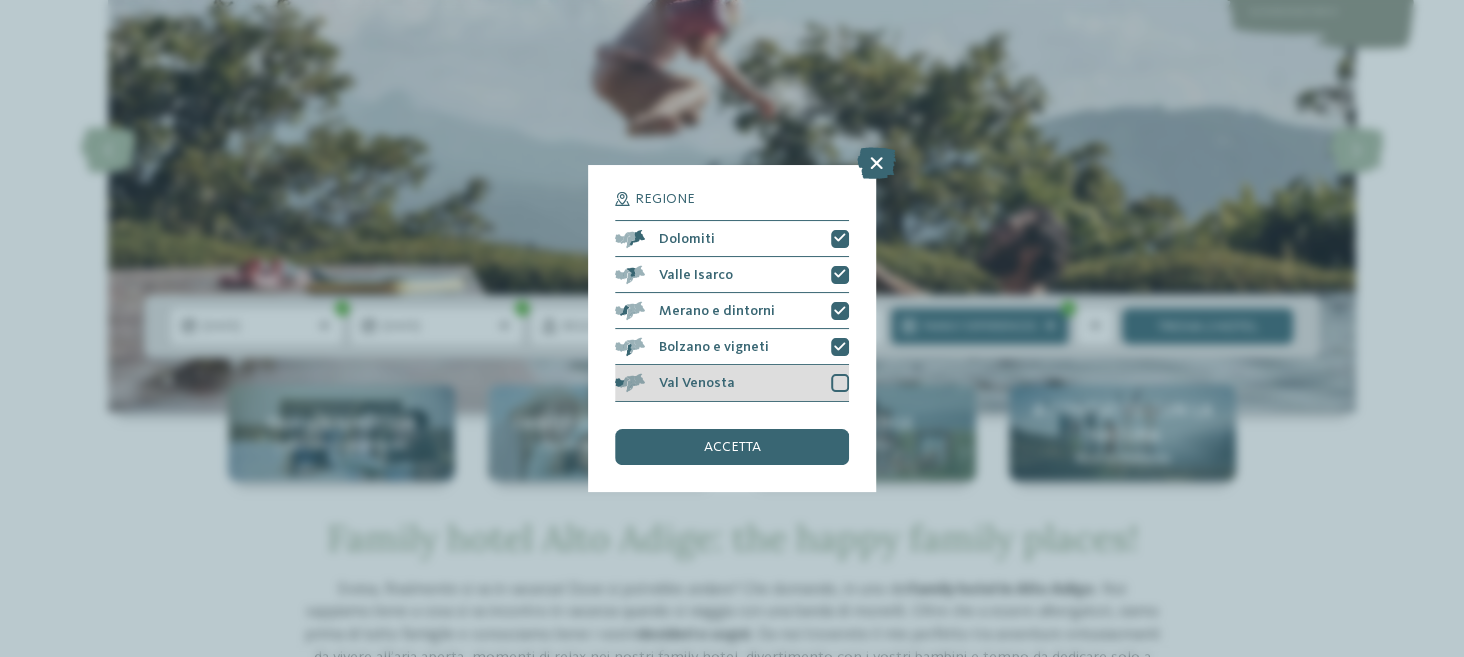 click on "Val Venosta" at bounding box center (697, 383) 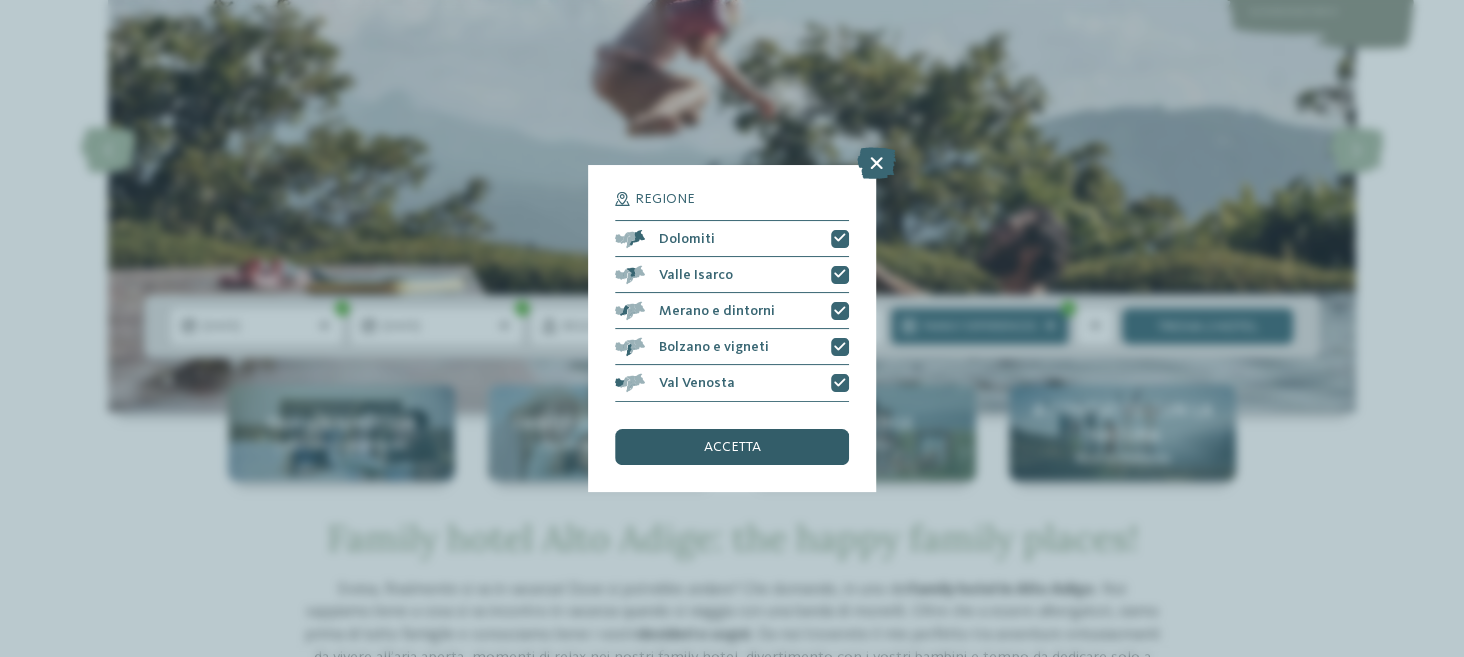 click on "accetta" at bounding box center [732, 447] 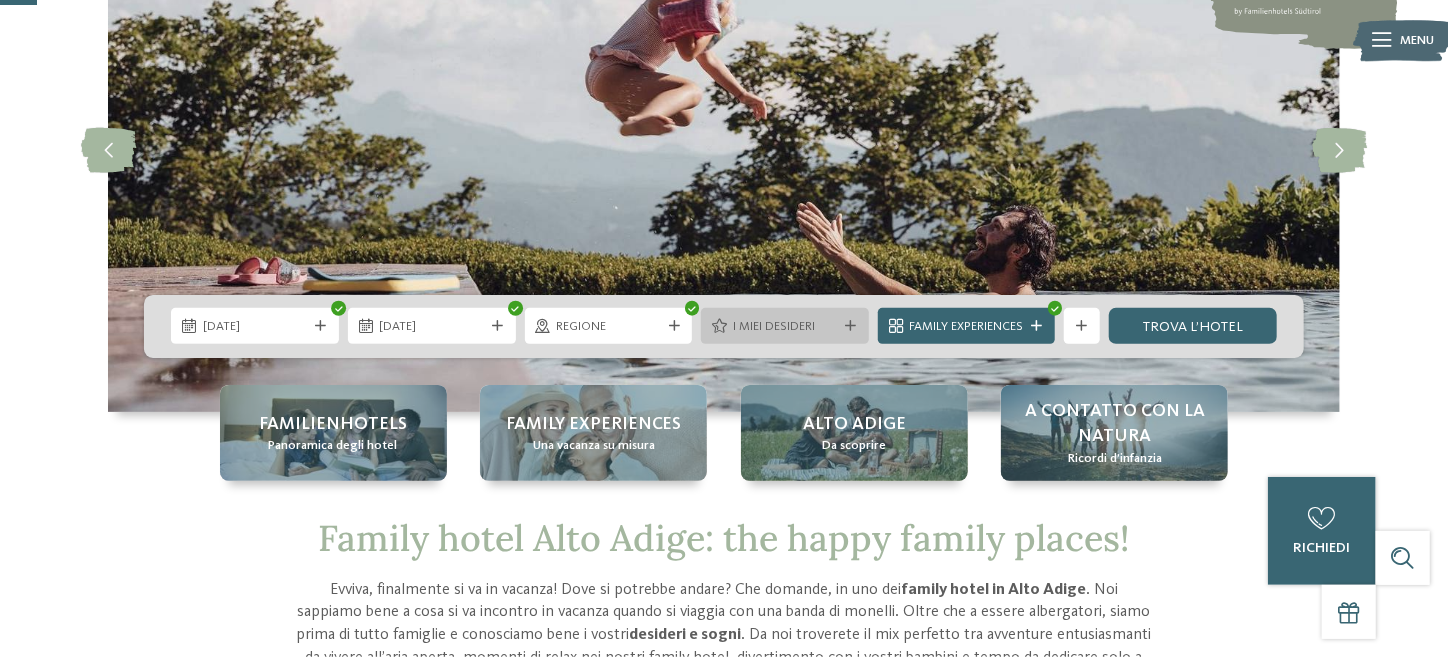 click on "I miei desideri" at bounding box center [785, 327] 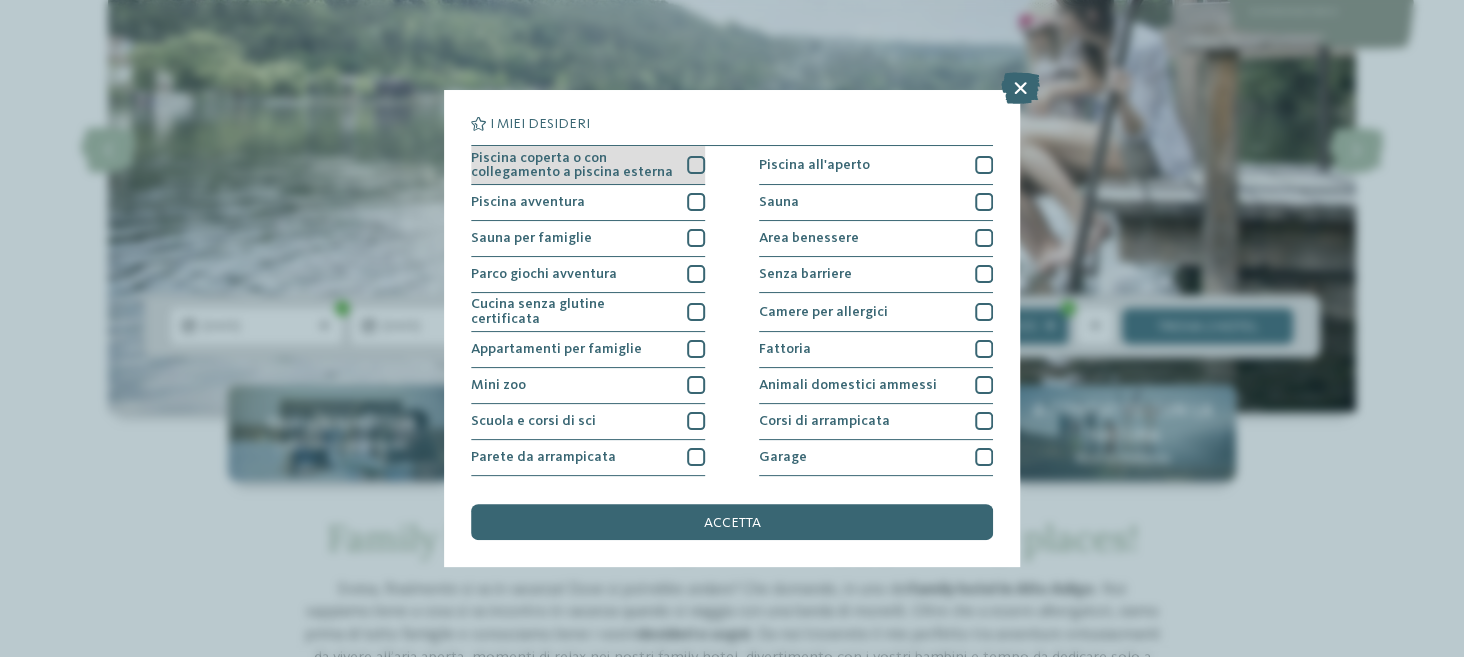 click on "Piscina coperta o con collegamento a piscina esterna" at bounding box center (588, 165) 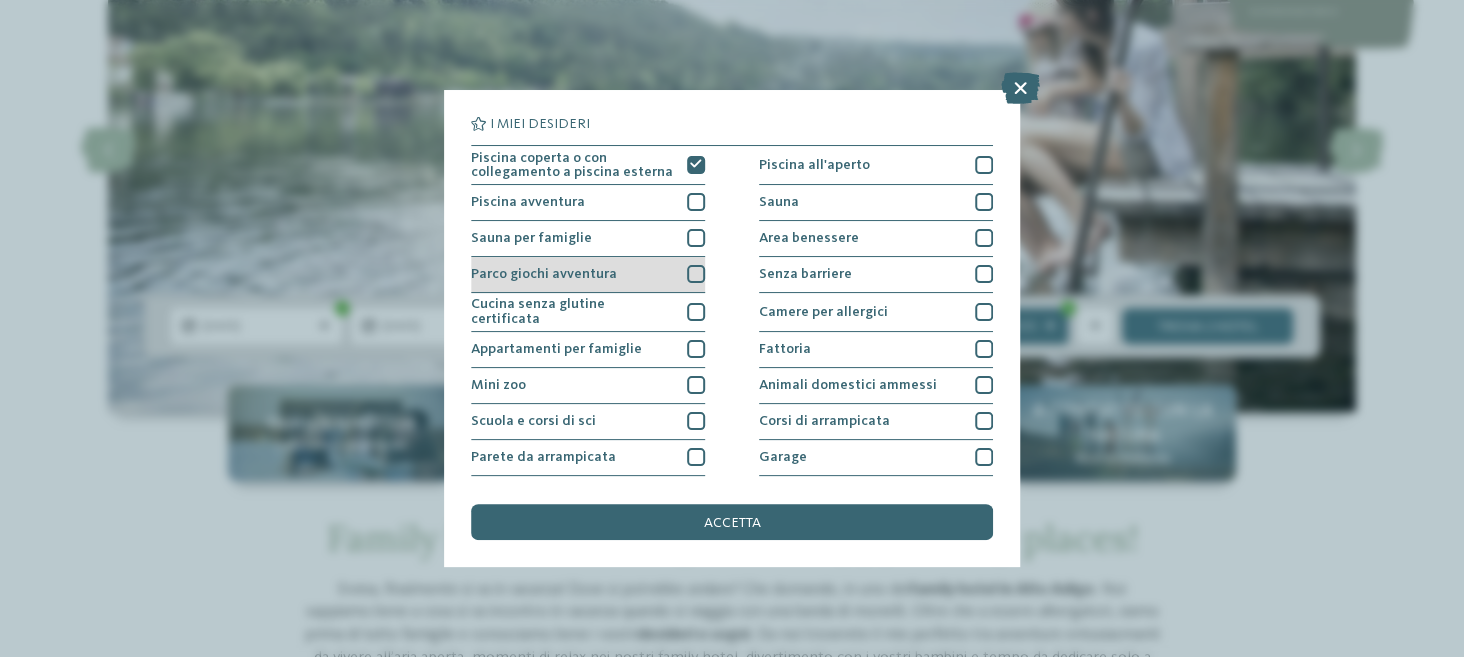 click on "Parco giochi avventura" at bounding box center [588, 275] 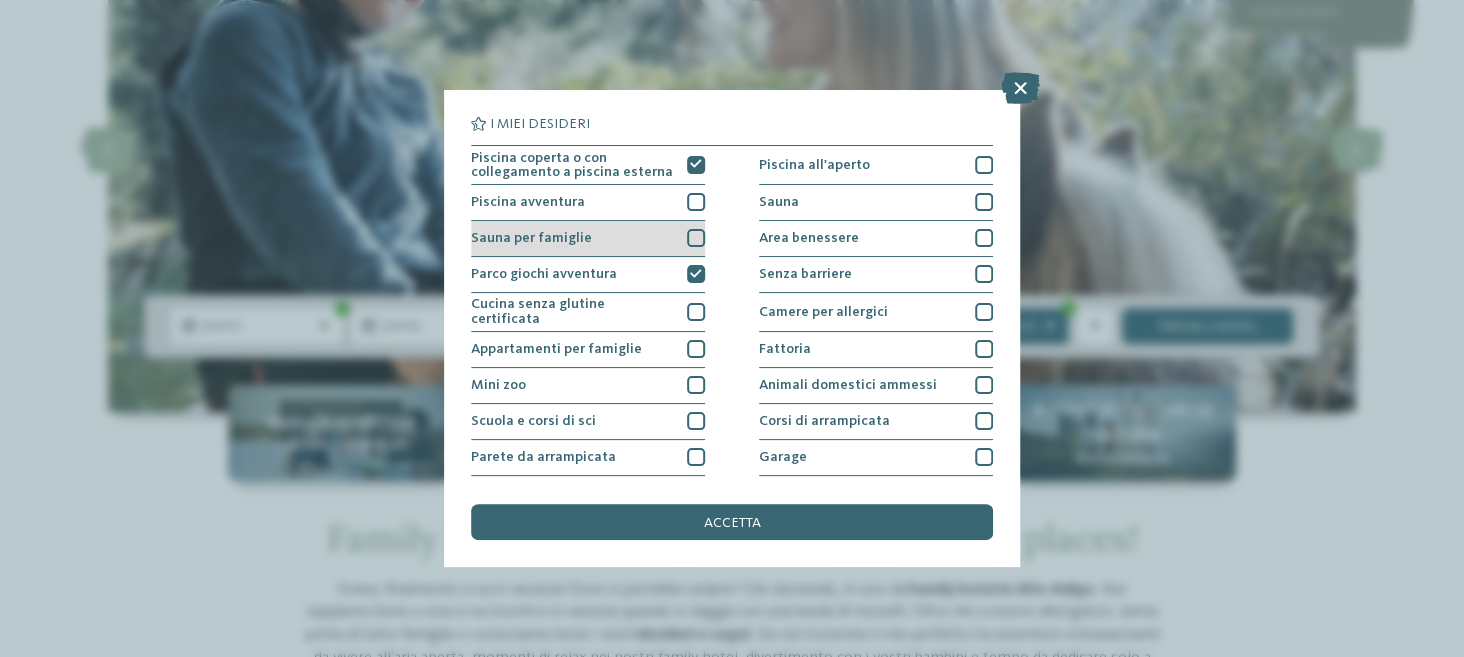 click on "Sauna per famiglie" at bounding box center [588, 239] 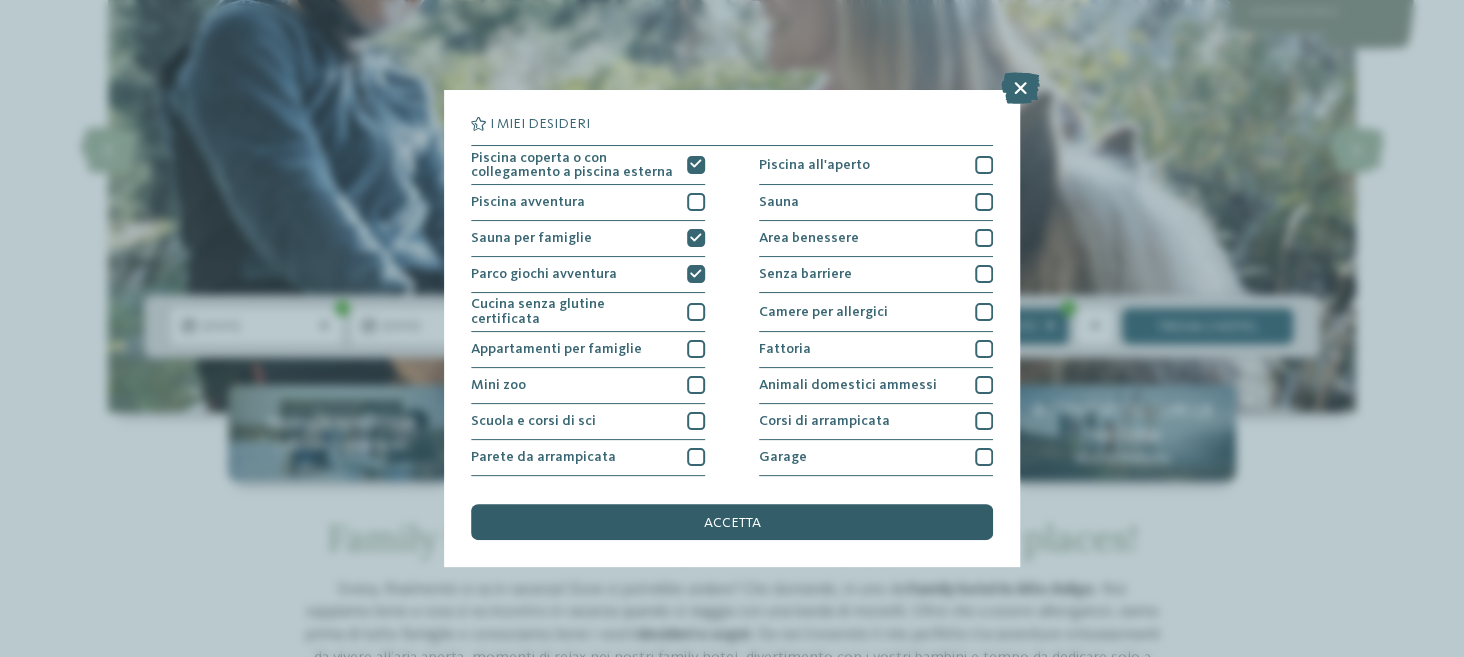 click on "accetta" at bounding box center [732, 522] 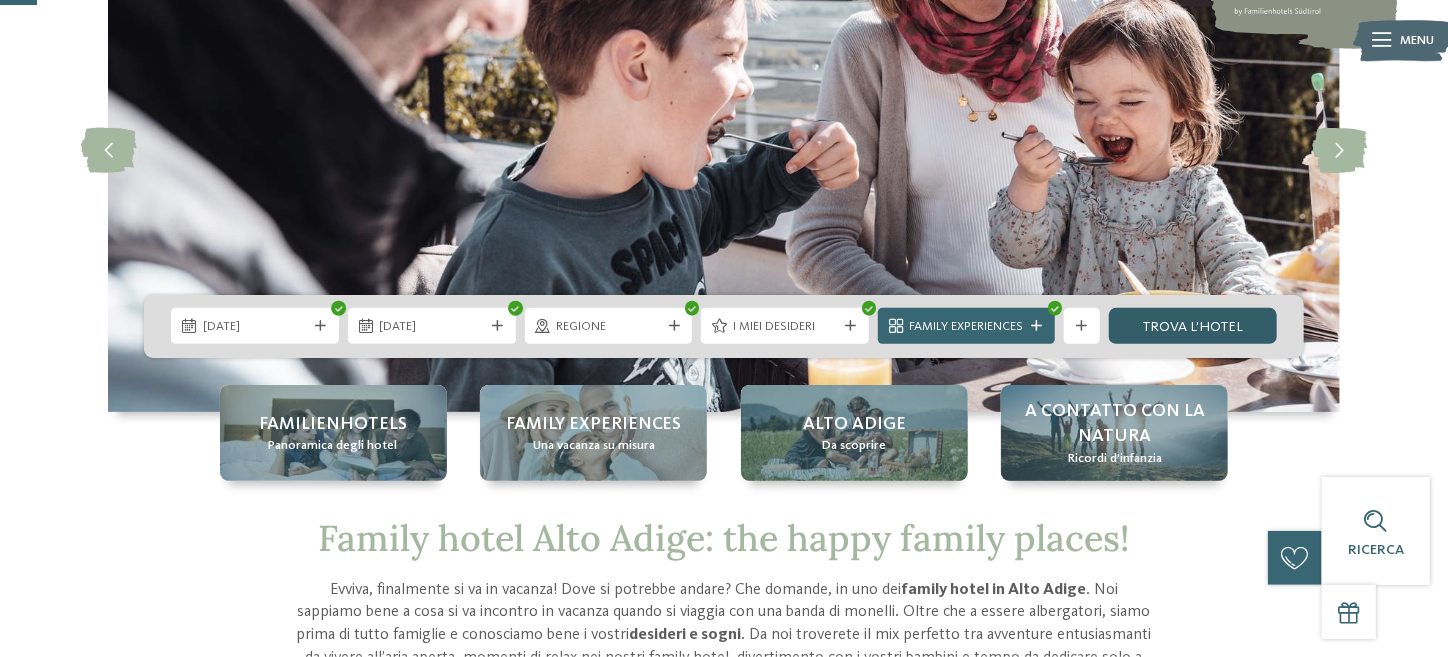 click on "trova l’hotel" at bounding box center (1193, 326) 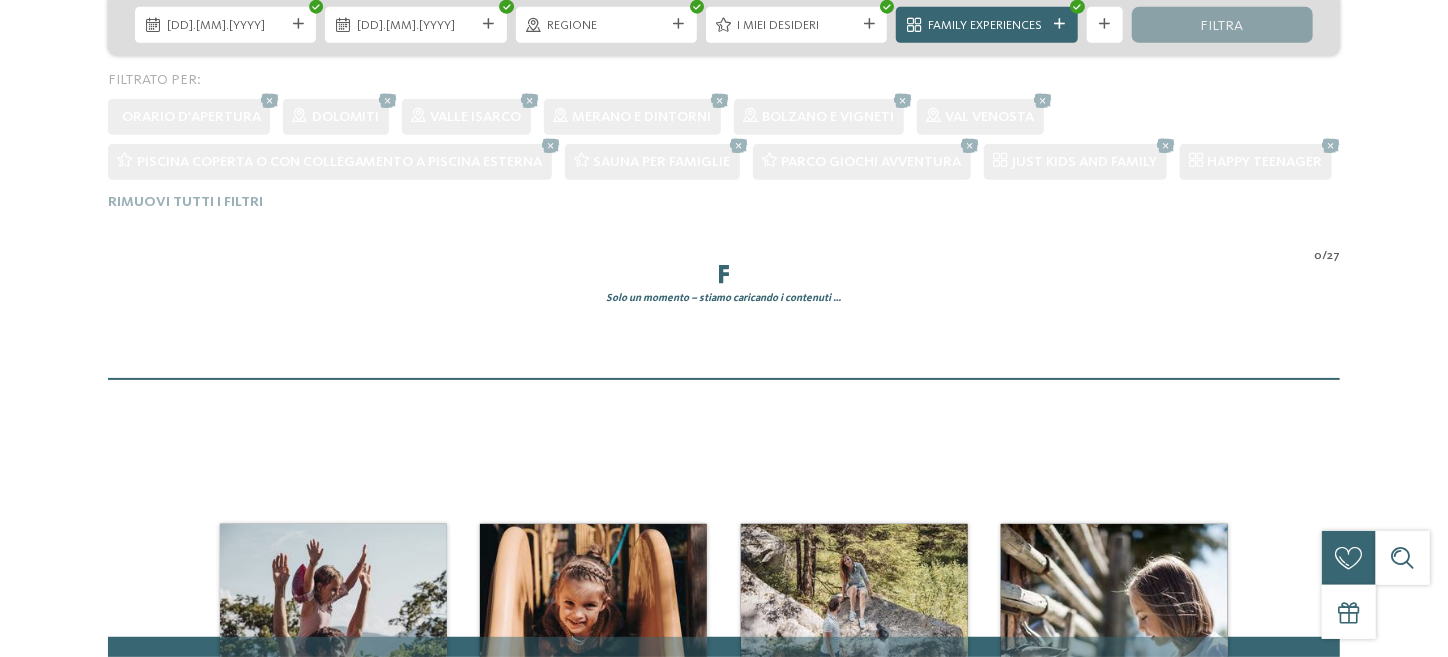 scroll, scrollTop: 0, scrollLeft: 0, axis: both 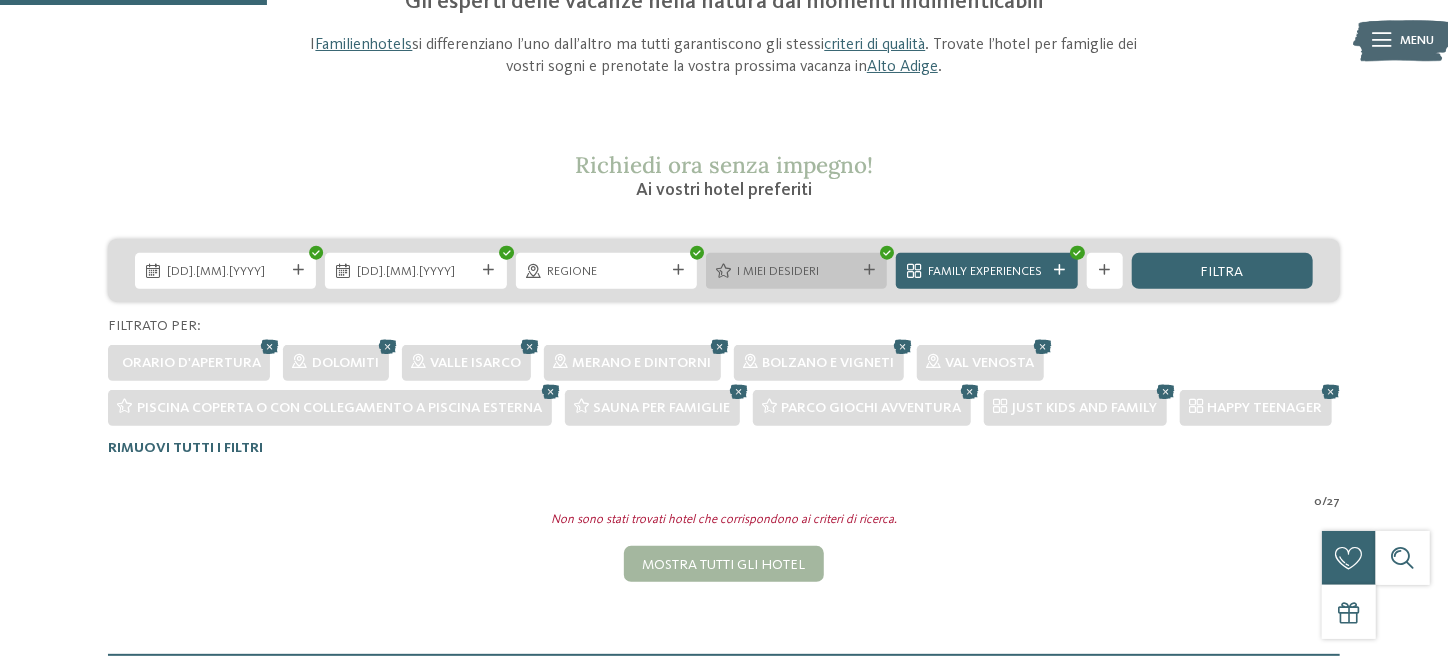 click on "I miei desideri" at bounding box center (797, 272) 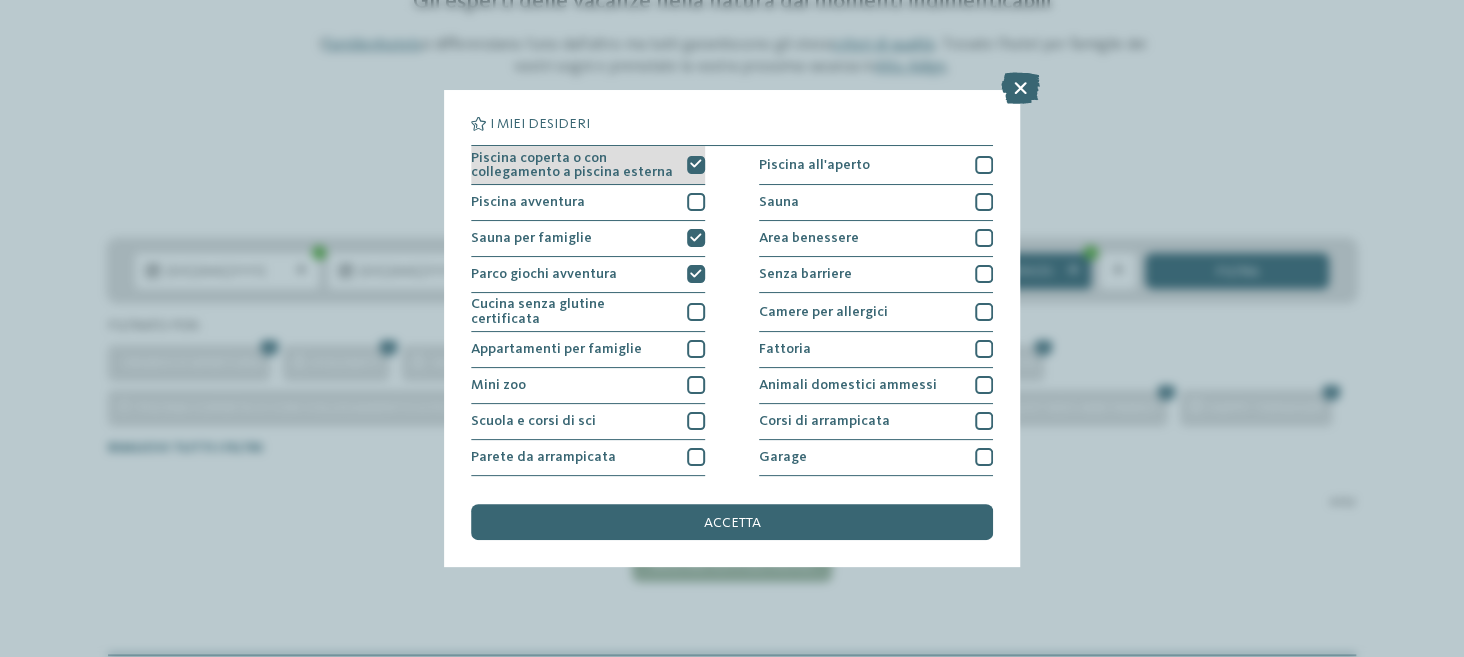 click at bounding box center (696, 165) 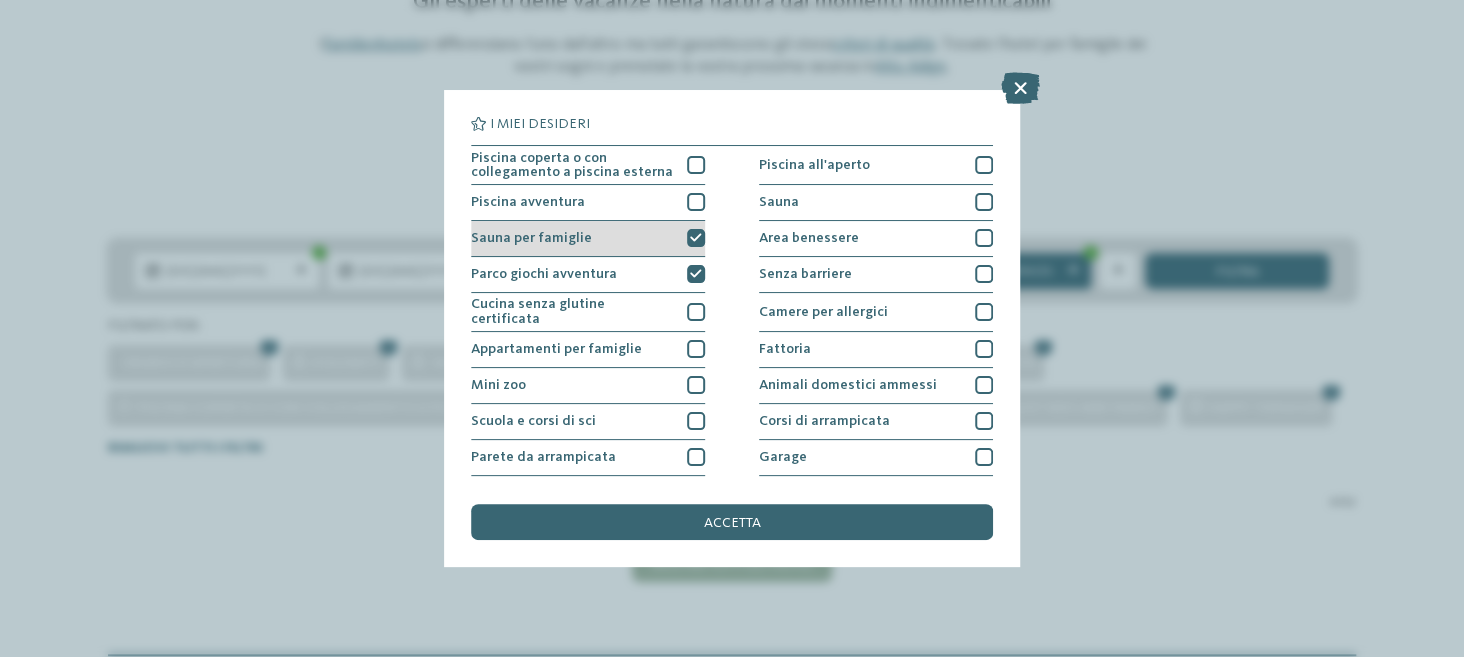 click on "Sauna per famiglie" at bounding box center [588, 239] 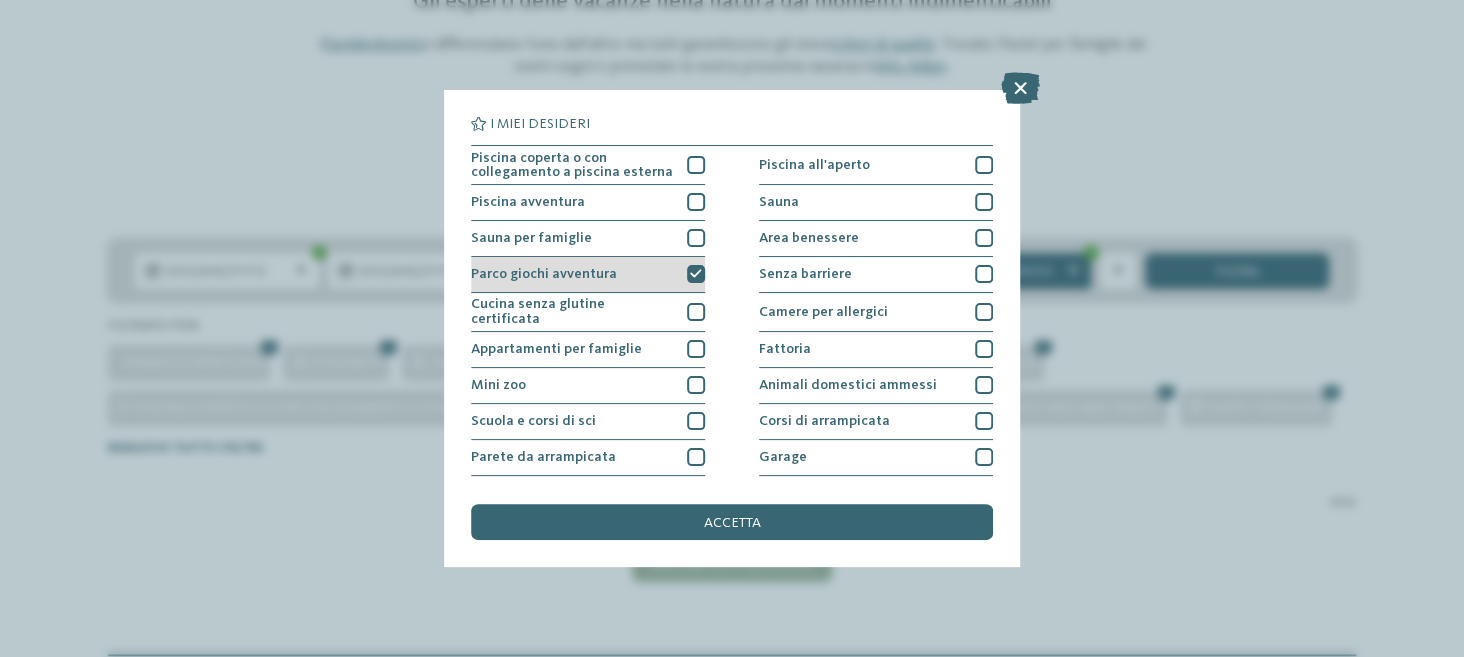 click at bounding box center [696, 274] 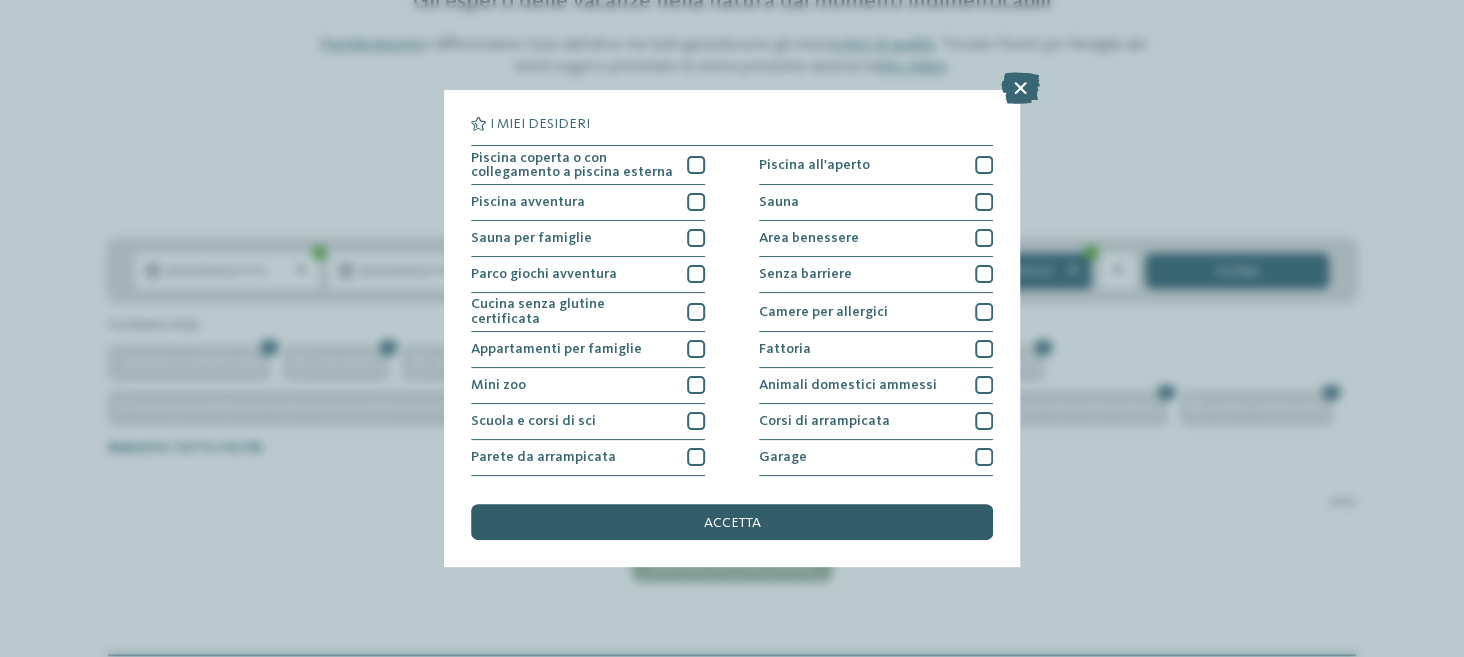 click on "accetta" at bounding box center [732, 522] 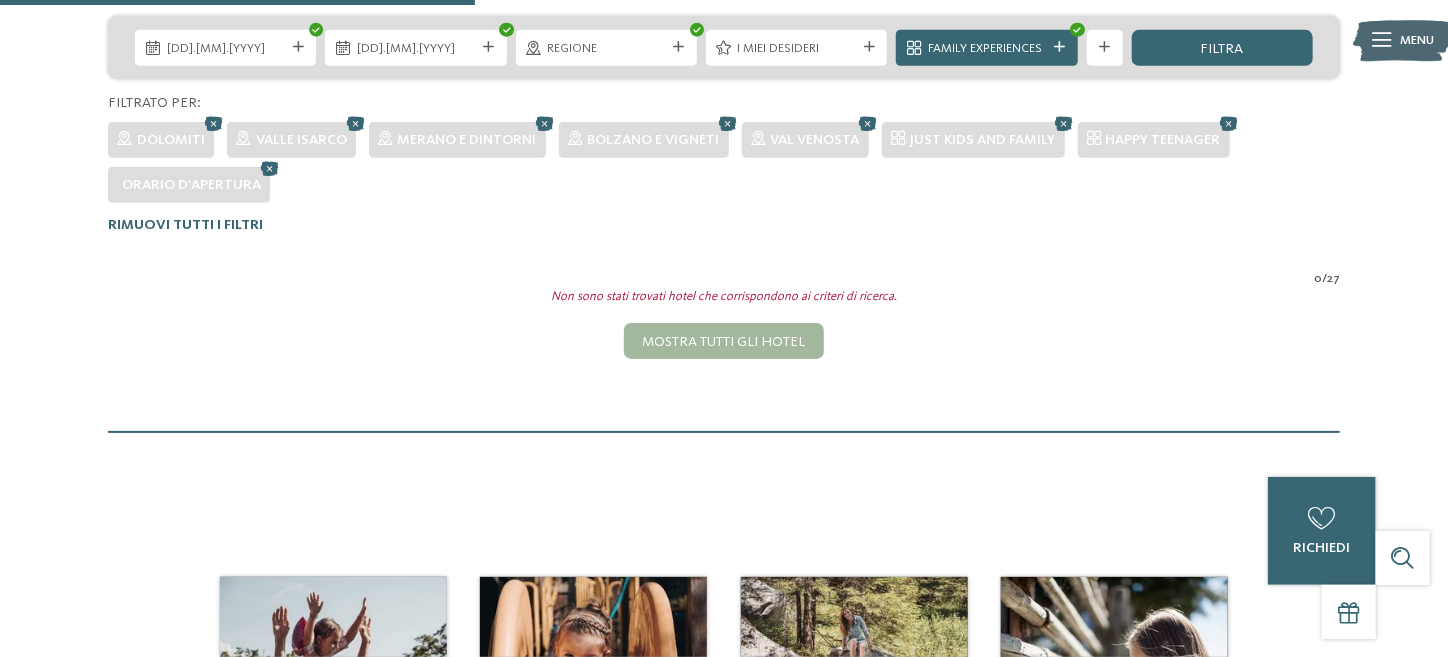 scroll, scrollTop: 324, scrollLeft: 0, axis: vertical 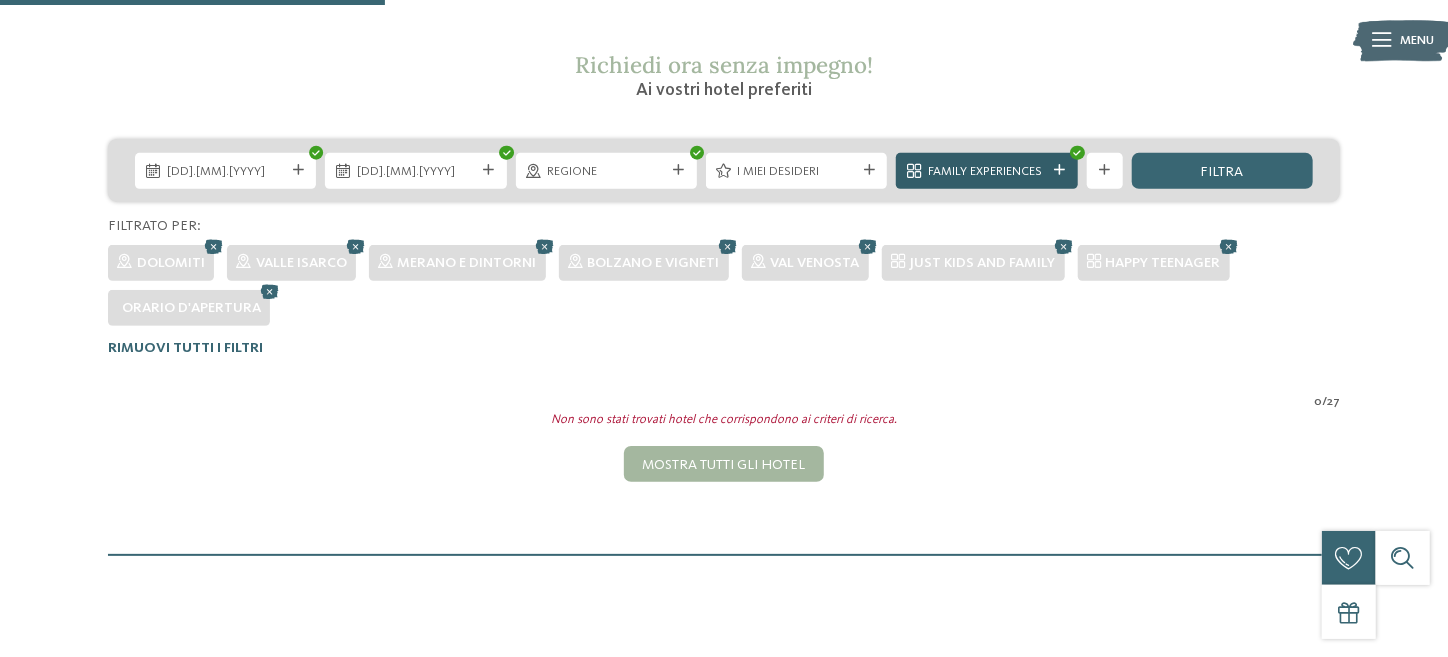 click at bounding box center [1059, 170] 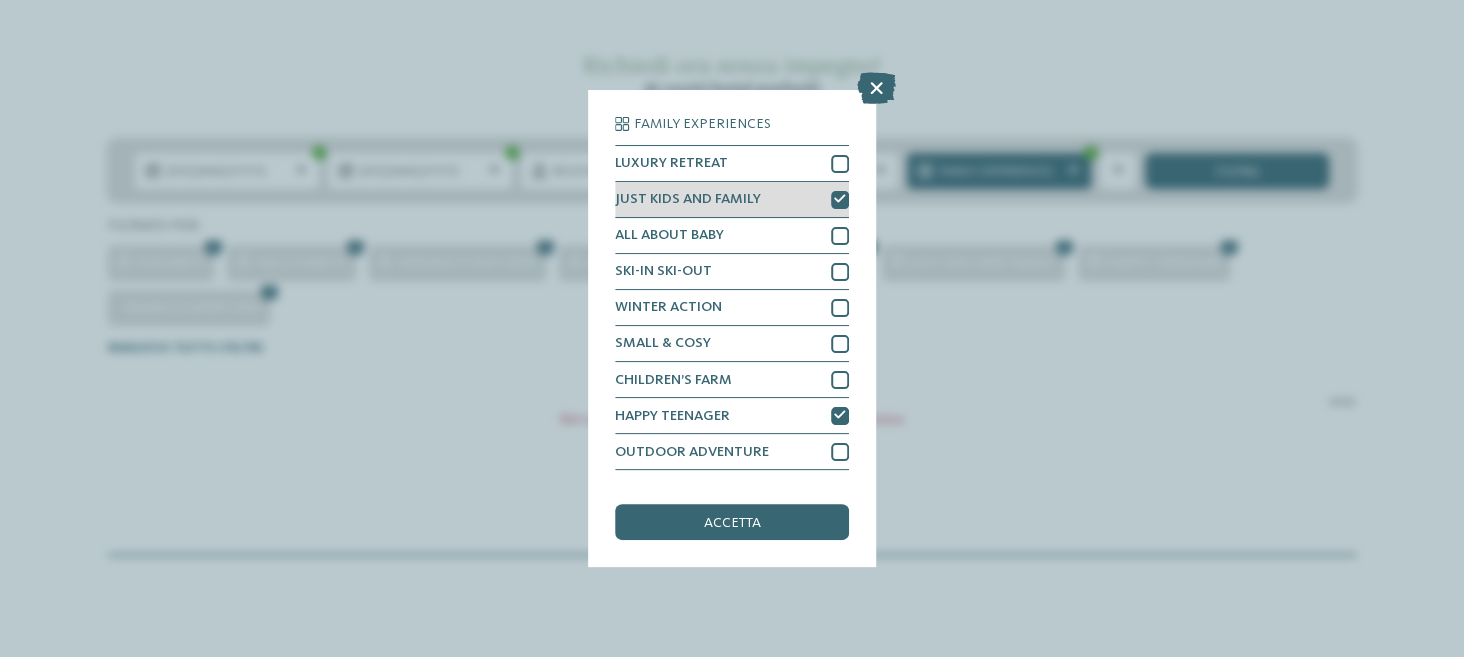 click at bounding box center [840, 199] 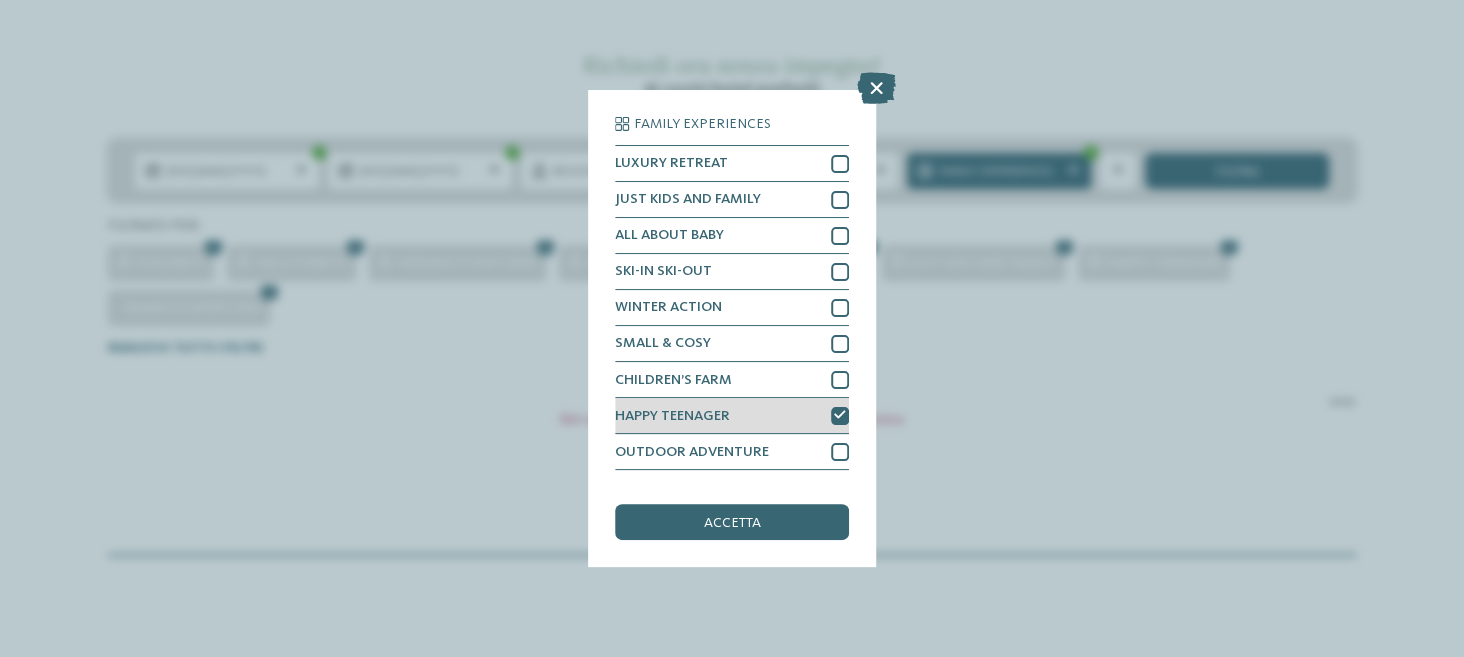 click at bounding box center (840, 416) 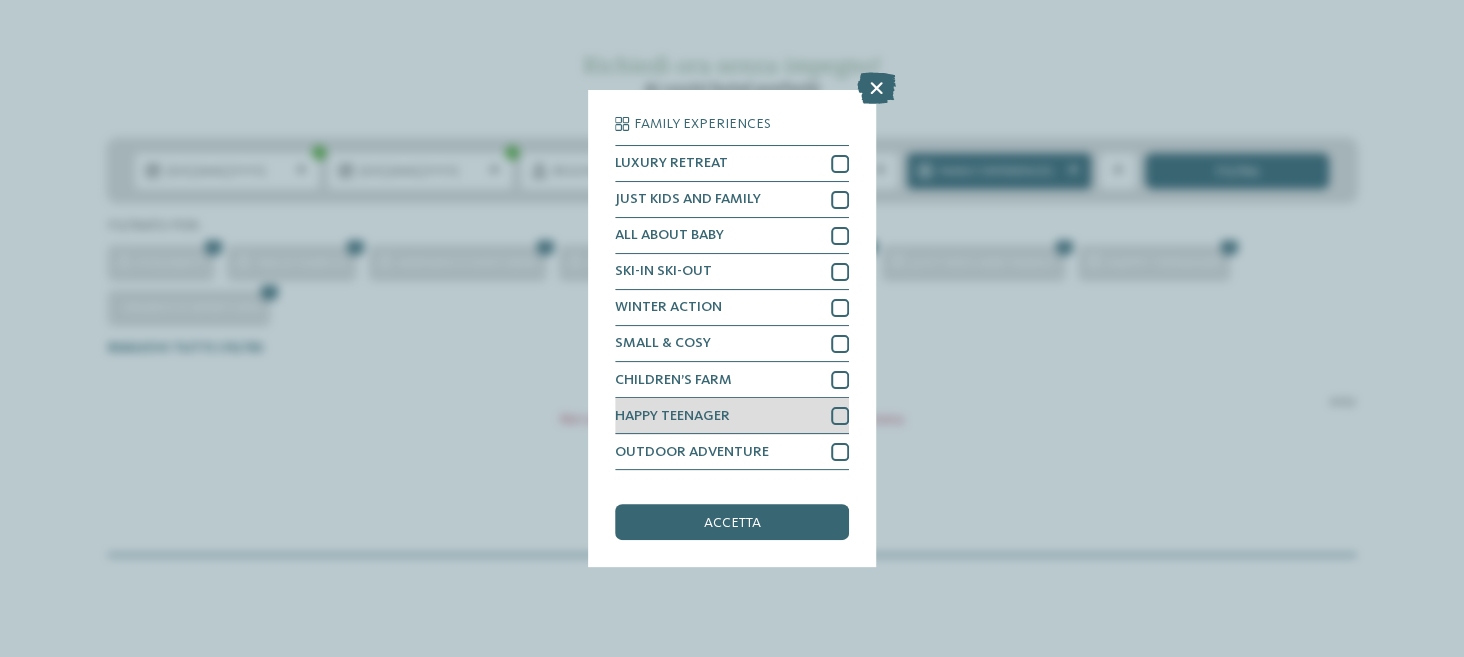 click at bounding box center [840, 416] 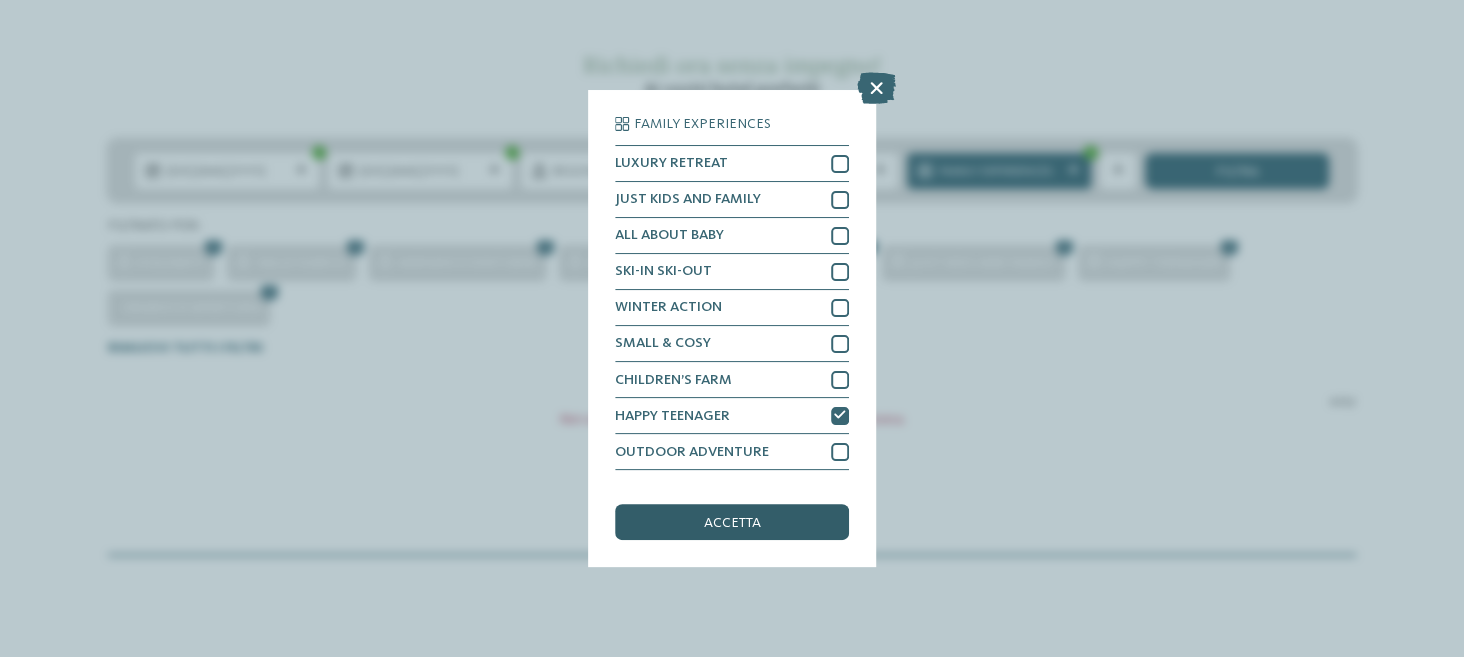 click on "accetta" at bounding box center (732, 522) 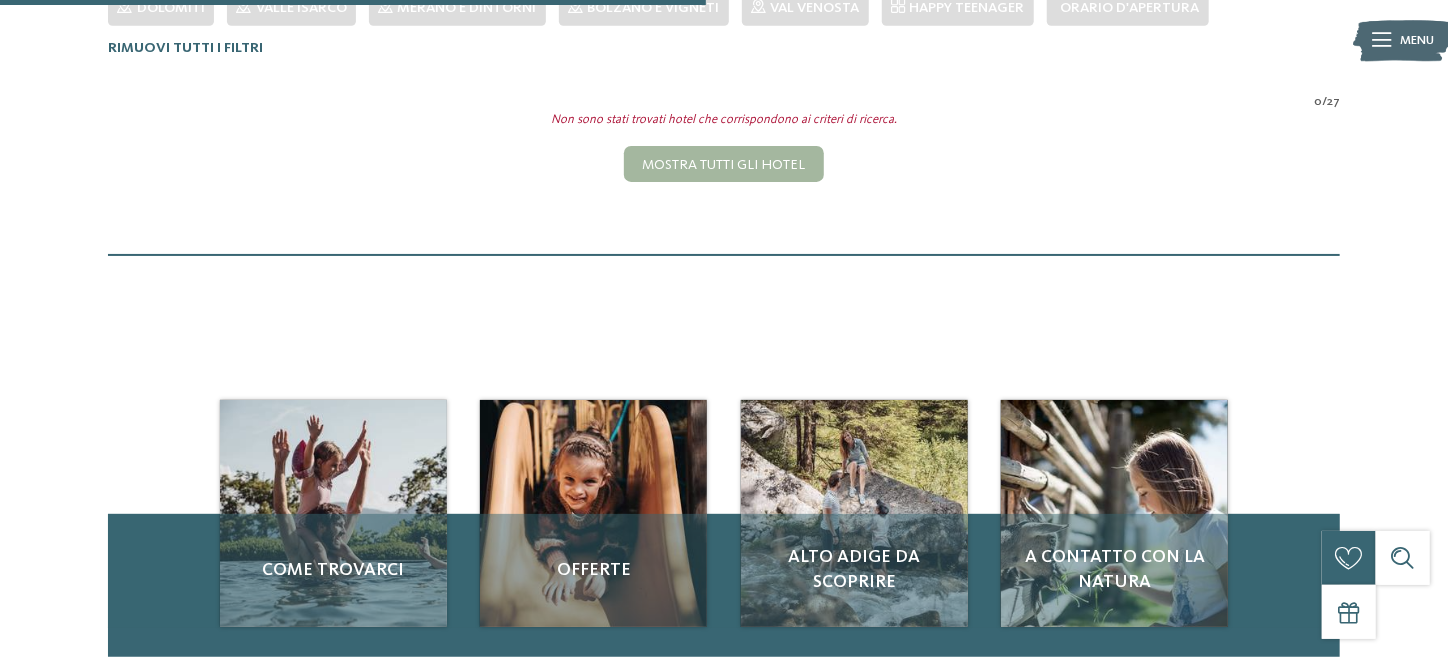 scroll, scrollTop: 280, scrollLeft: 0, axis: vertical 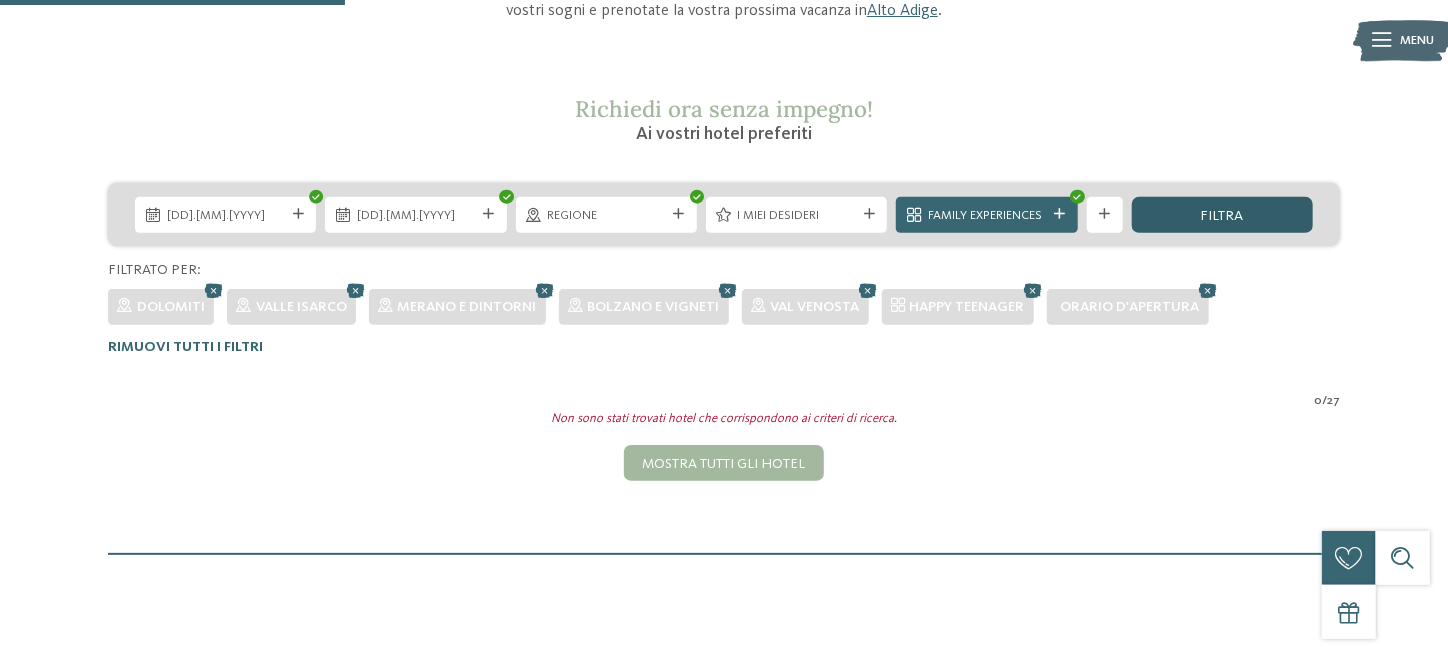 click on "filtra" at bounding box center (1222, 215) 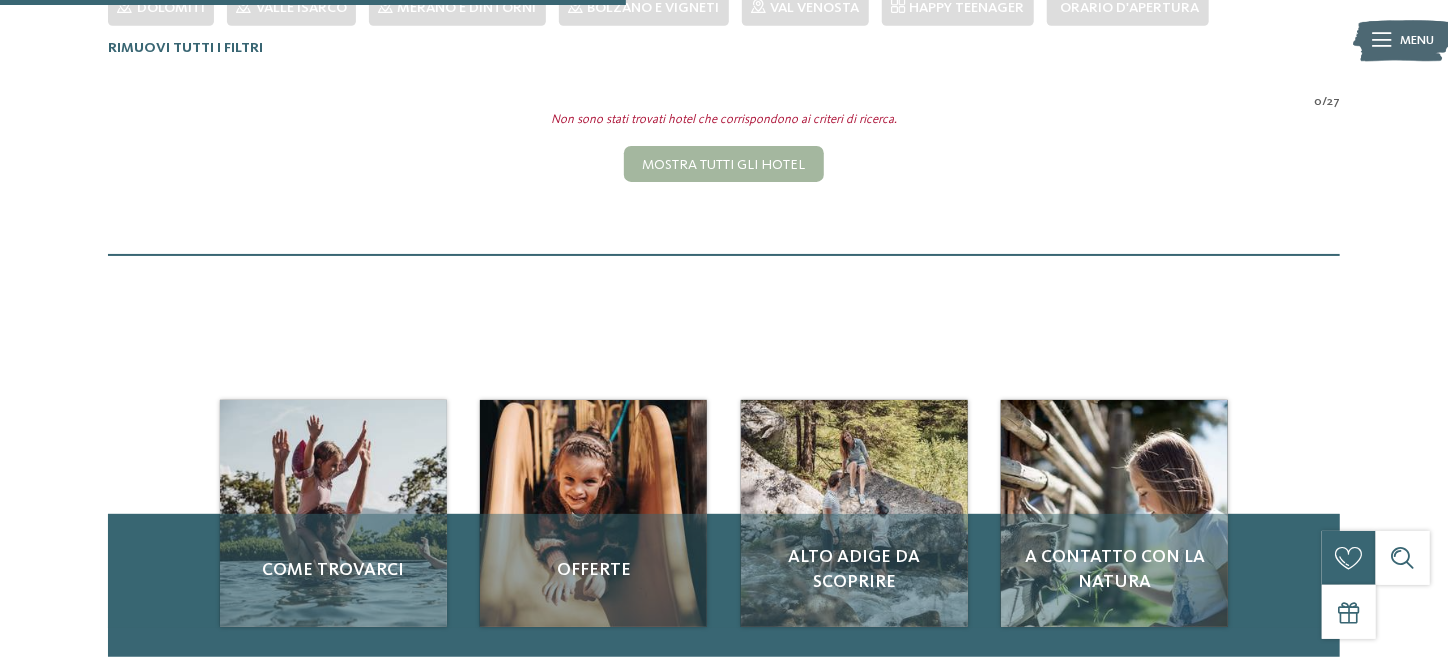 scroll, scrollTop: 379, scrollLeft: 0, axis: vertical 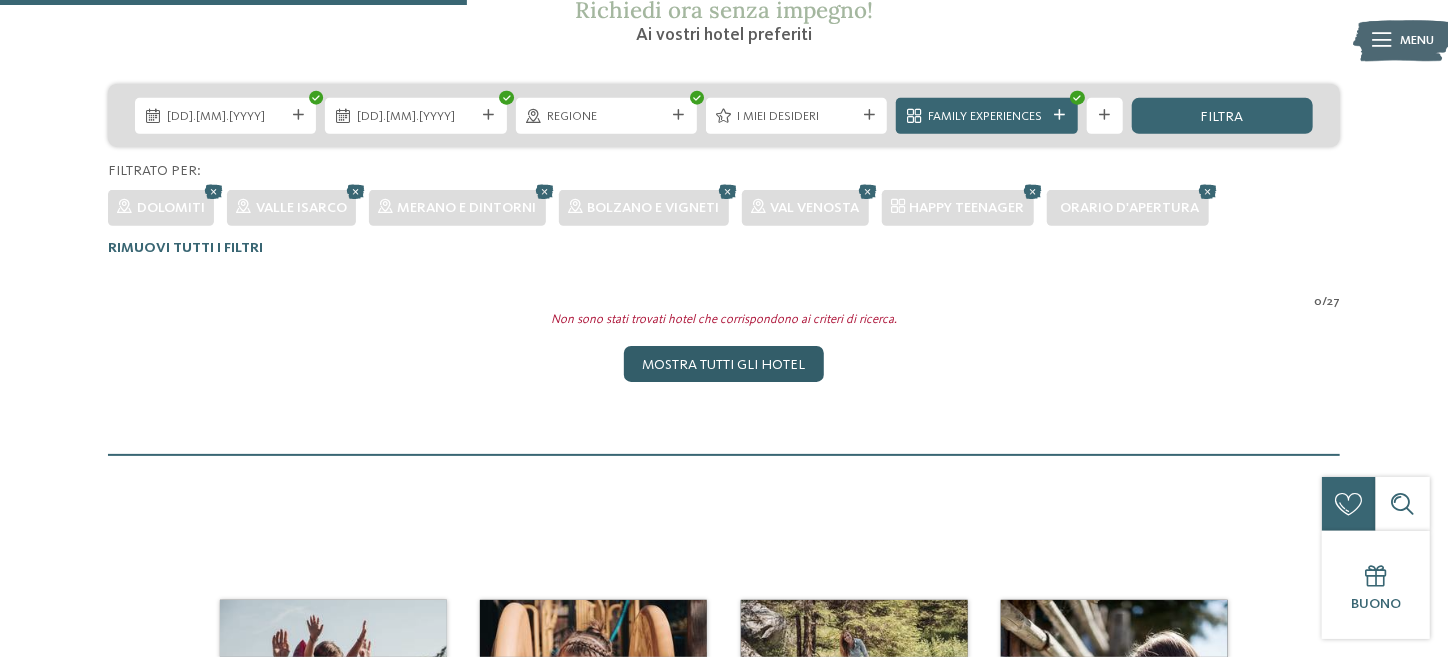click on "Mostra tutti gli hotel" at bounding box center (723, 364) 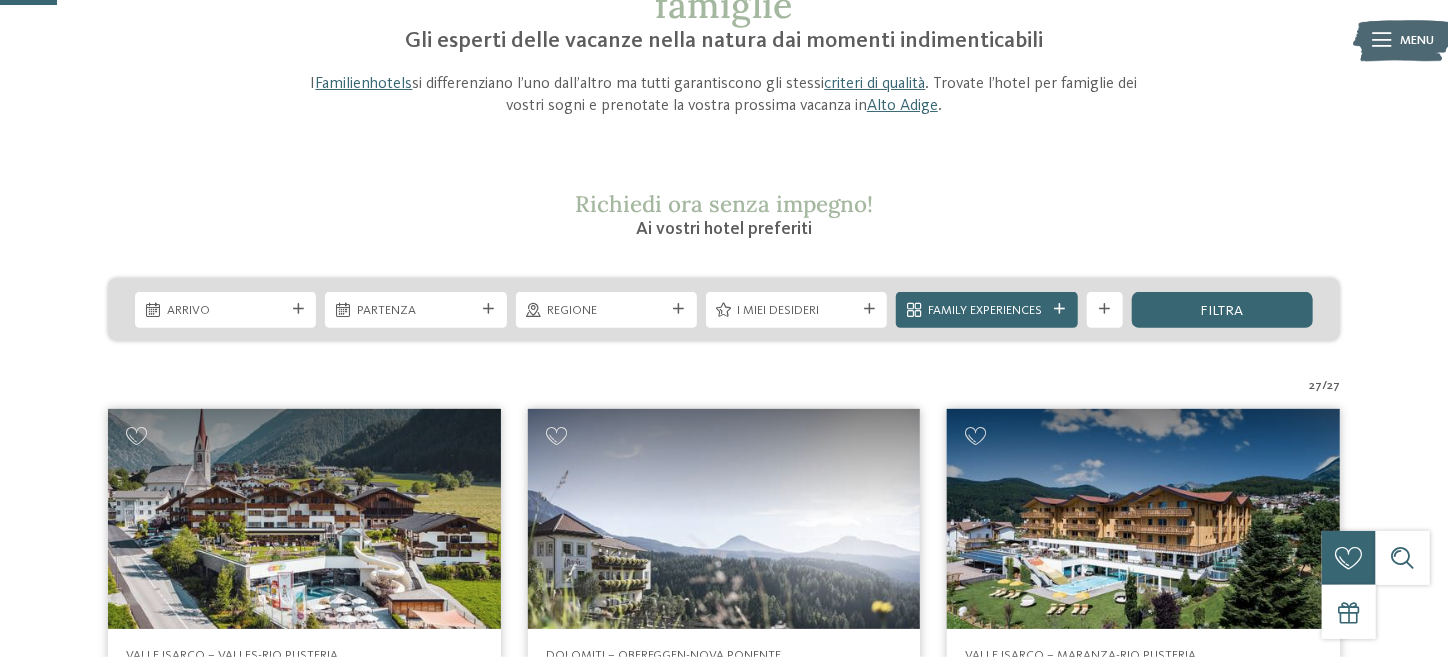scroll, scrollTop: 163, scrollLeft: 0, axis: vertical 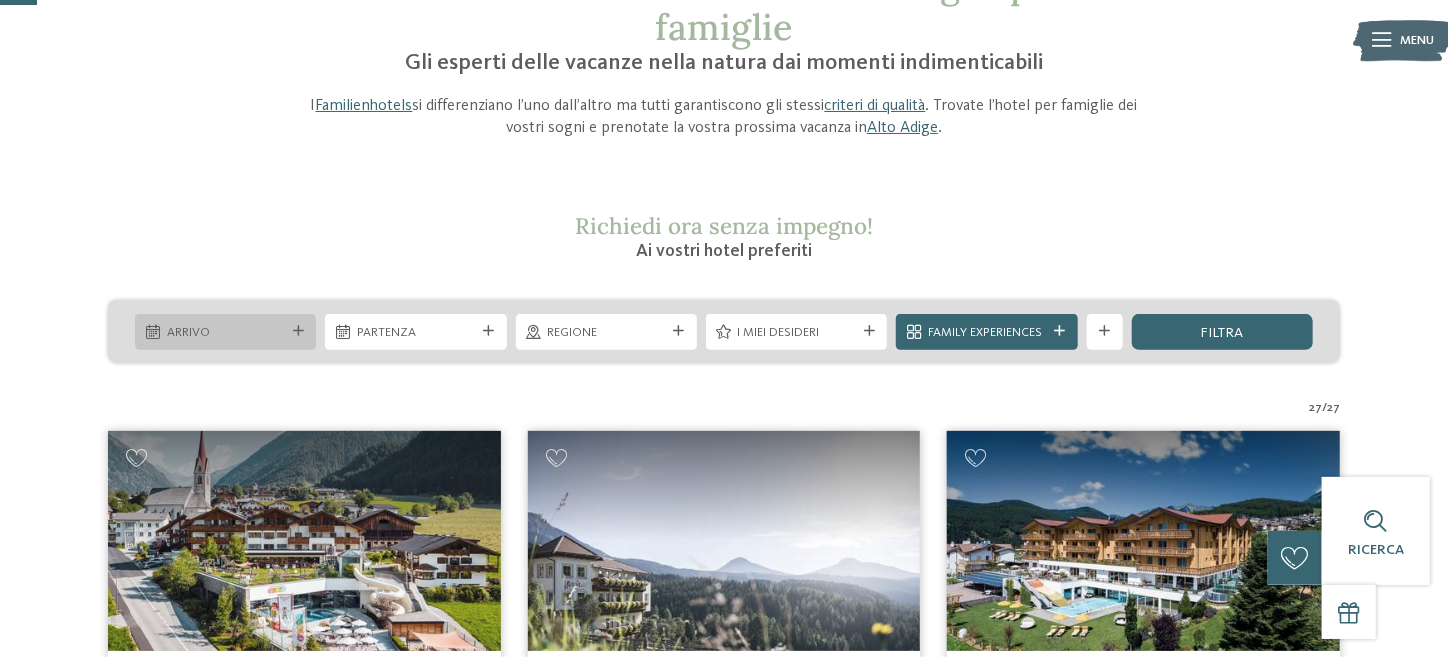 click at bounding box center [298, 331] 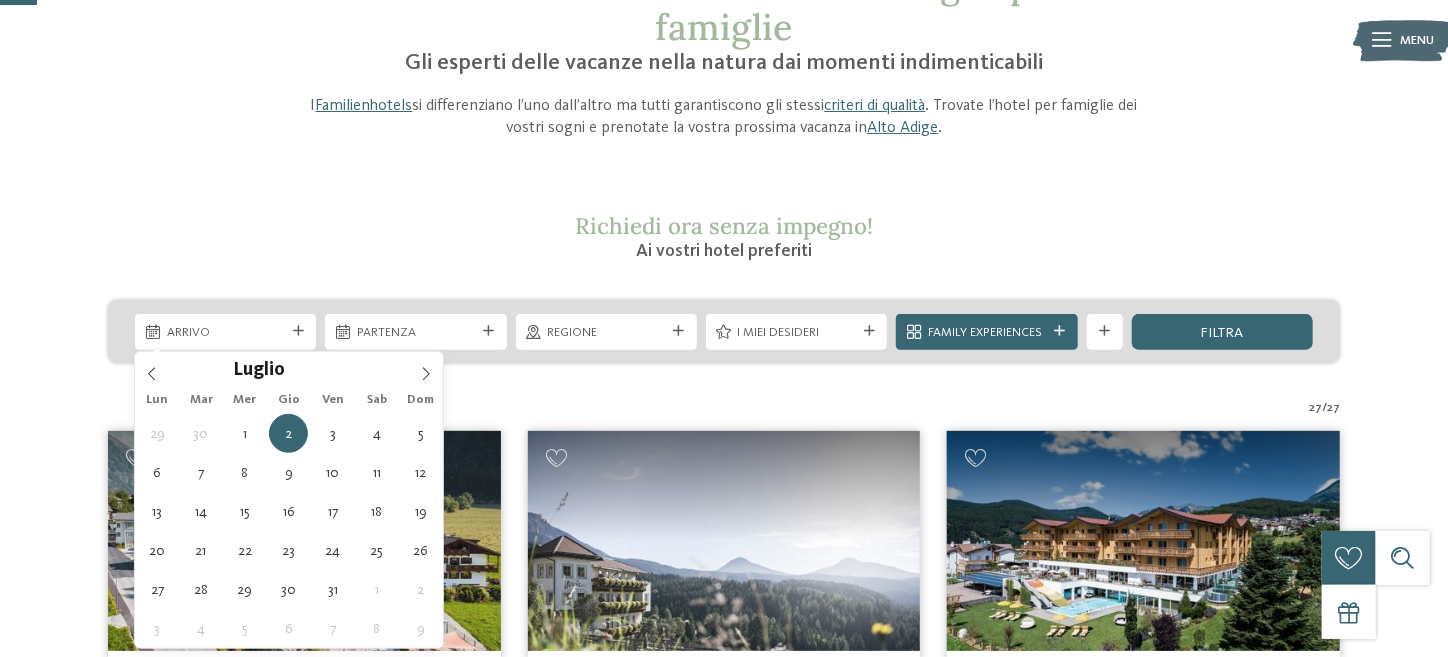 type on "02.07.2026" 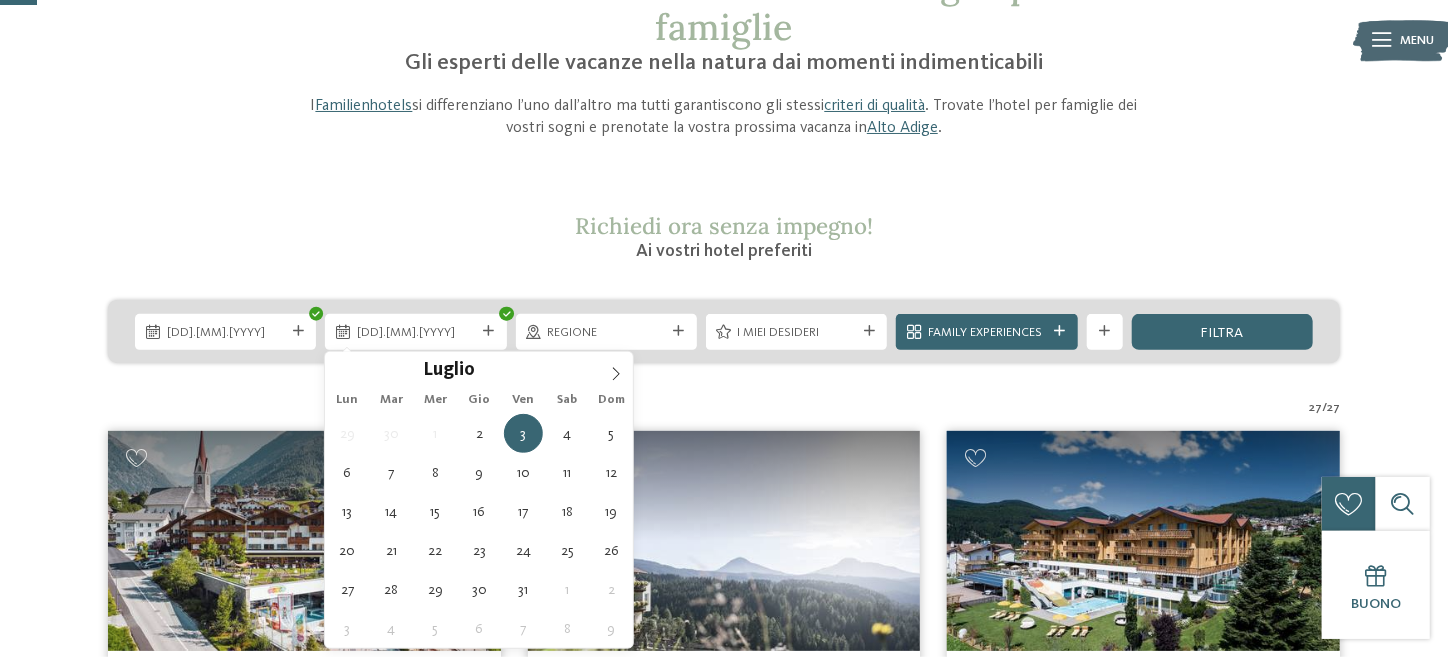 click on "Ai vostri hotel preferiti" at bounding box center [724, 251] 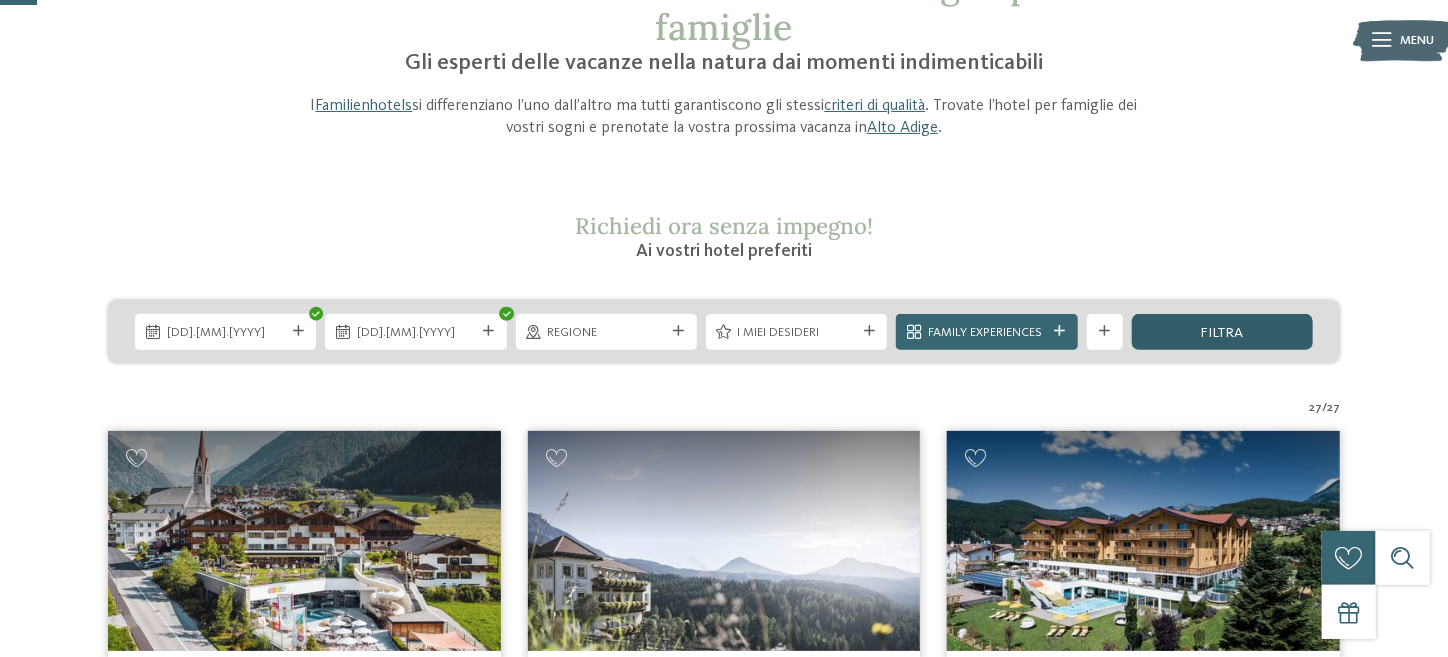 click on "filtra" at bounding box center (1222, 332) 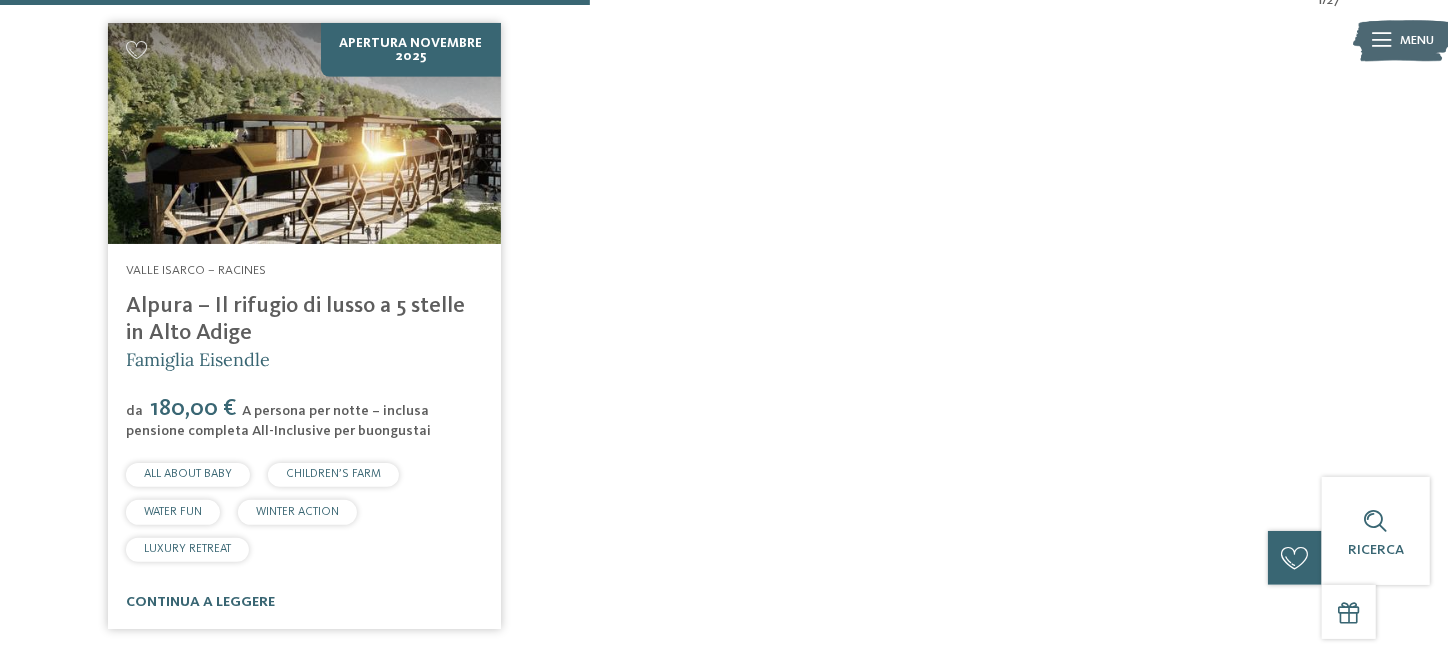 scroll, scrollTop: 780, scrollLeft: 0, axis: vertical 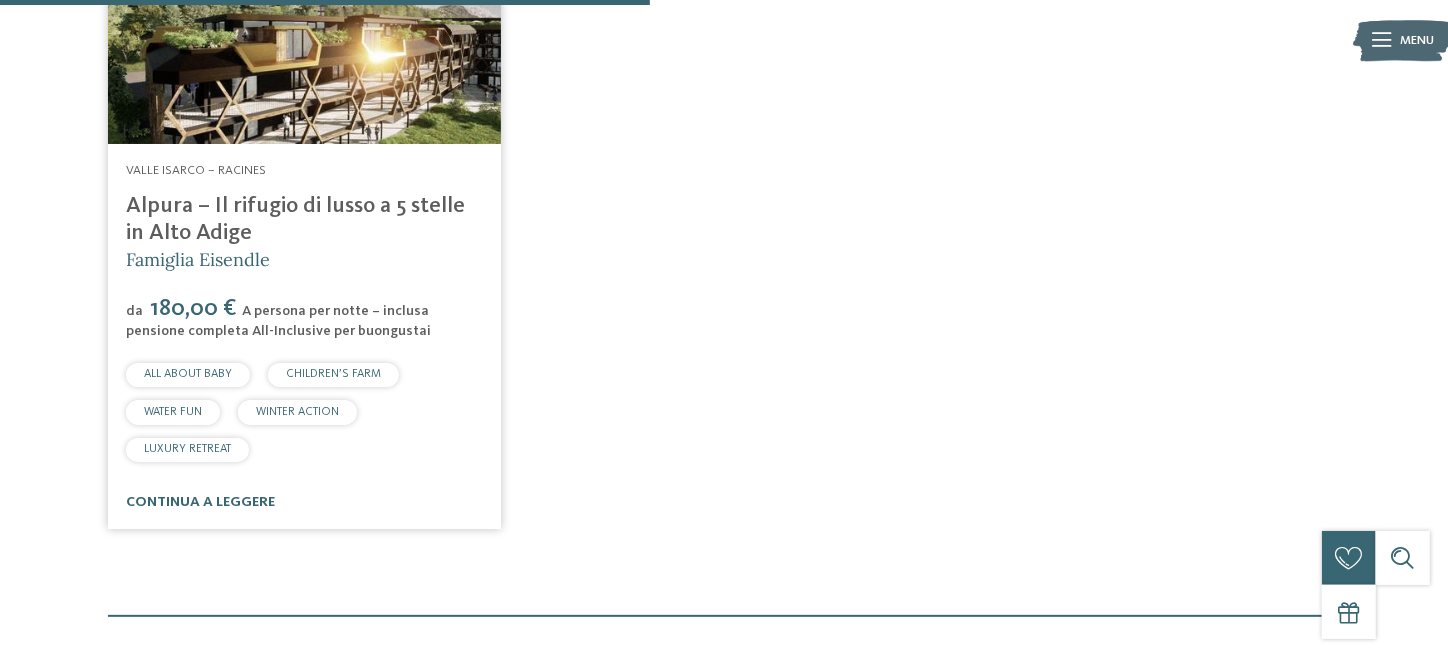click on "Alpura – Il rifugio di lusso a 5 stelle in Alto Adige" at bounding box center [295, 219] 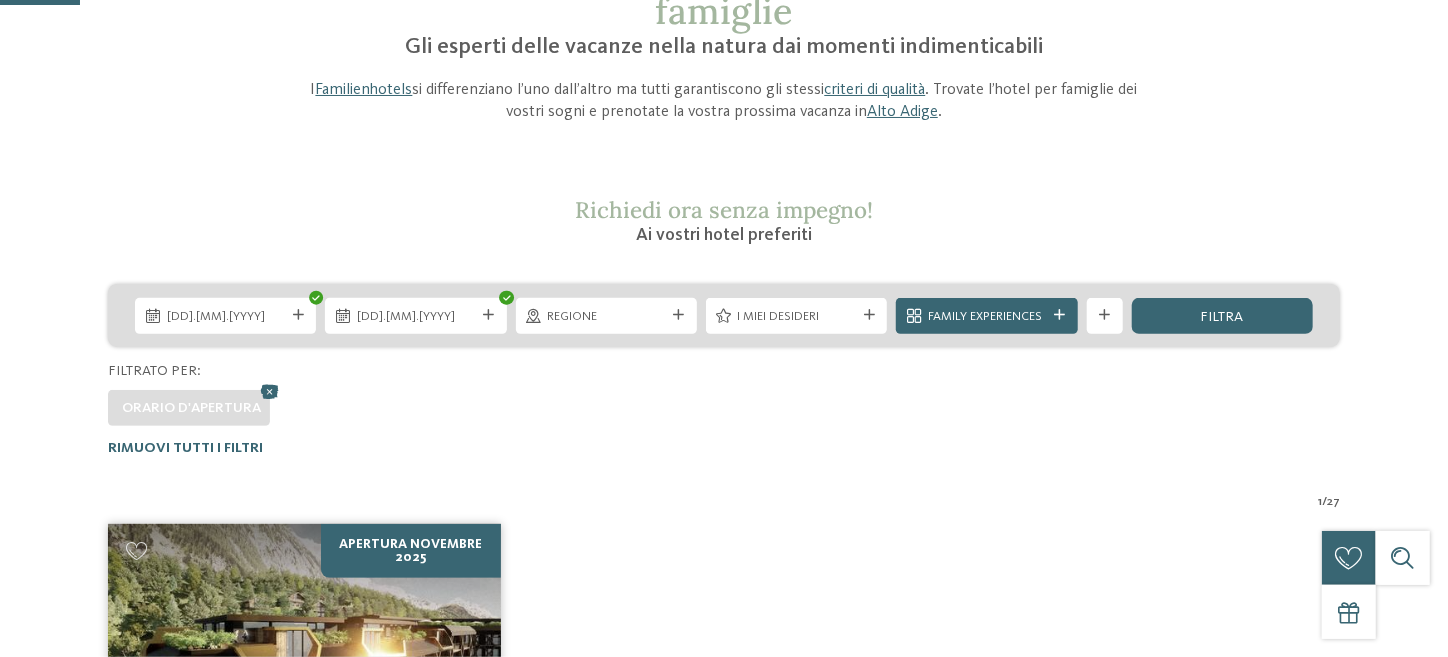 scroll, scrollTop: 0, scrollLeft: 0, axis: both 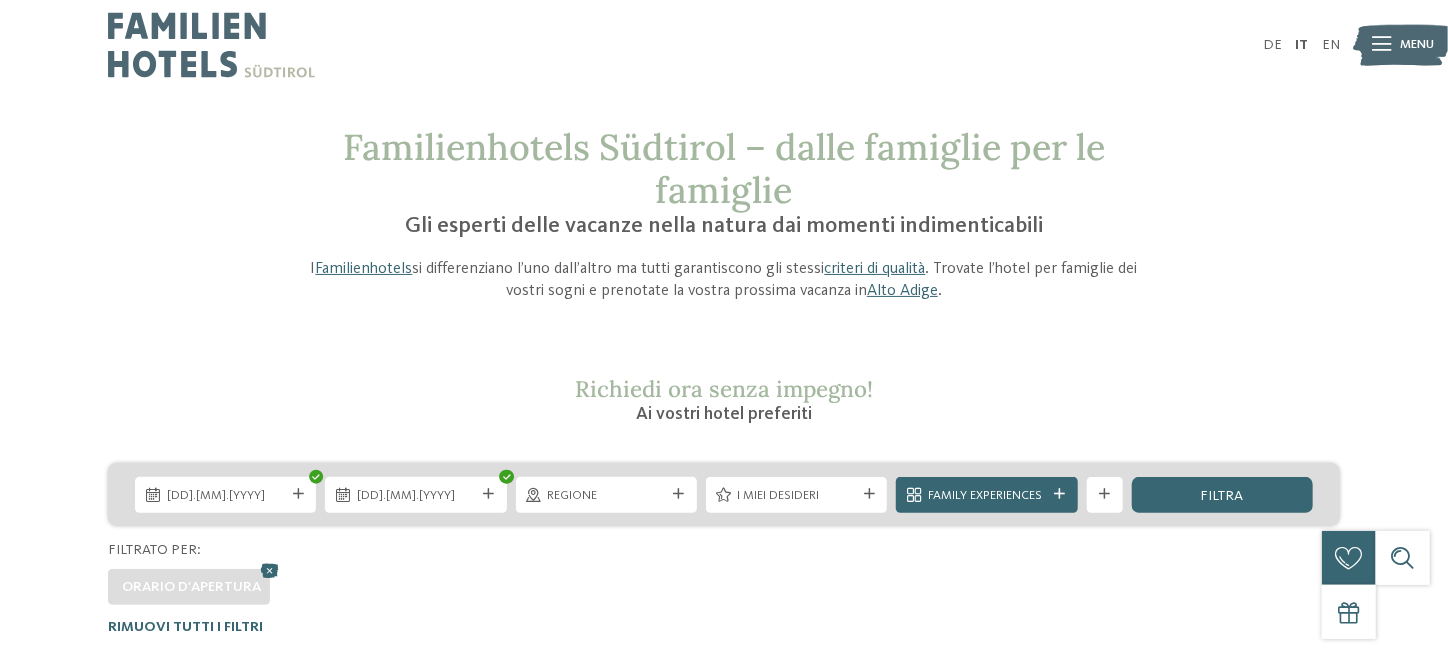 click at bounding box center [211, 45] 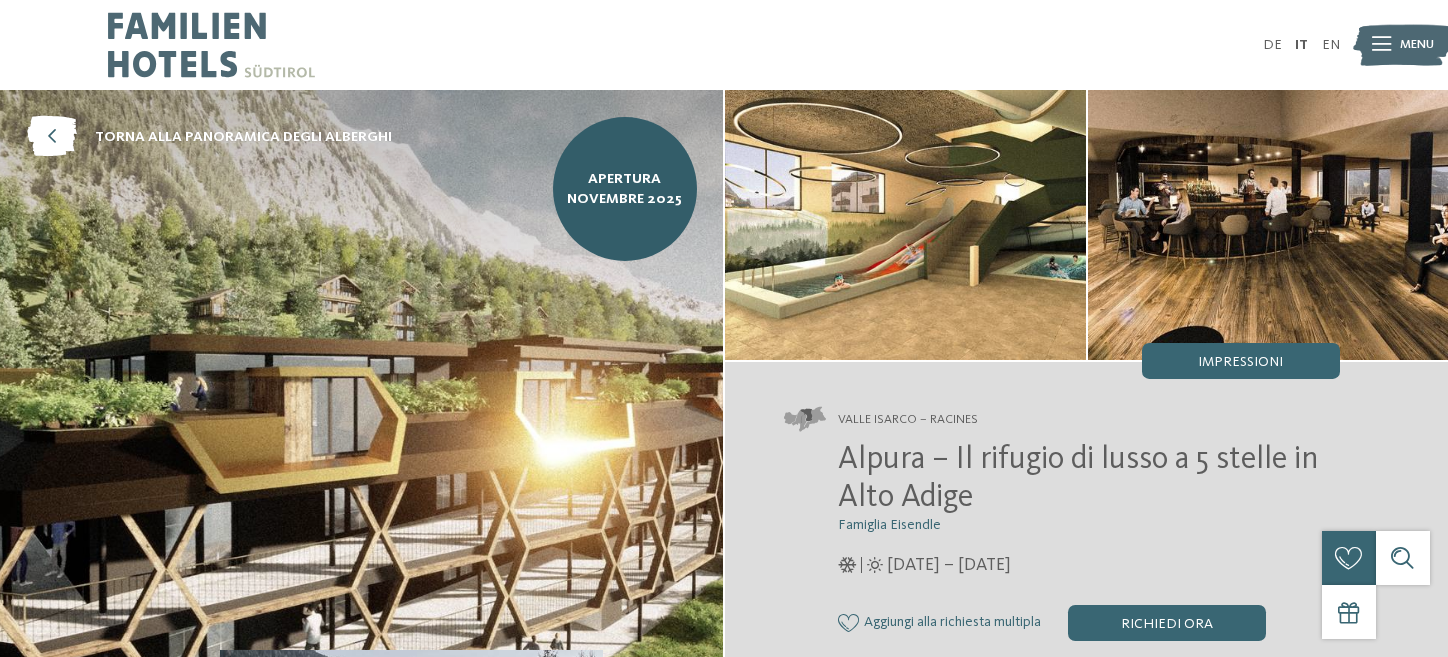 scroll, scrollTop: 0, scrollLeft: 0, axis: both 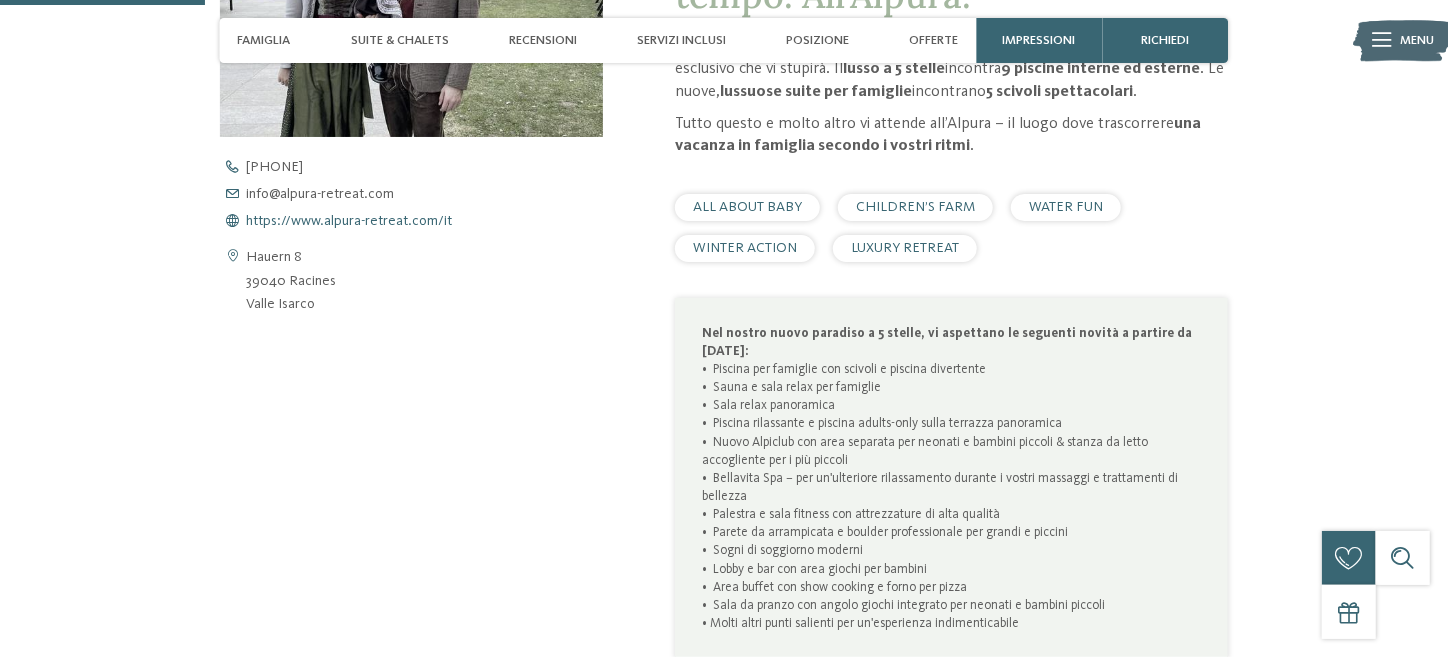 click on "https://www.alpura-retreat.com/it" at bounding box center (350, 221) 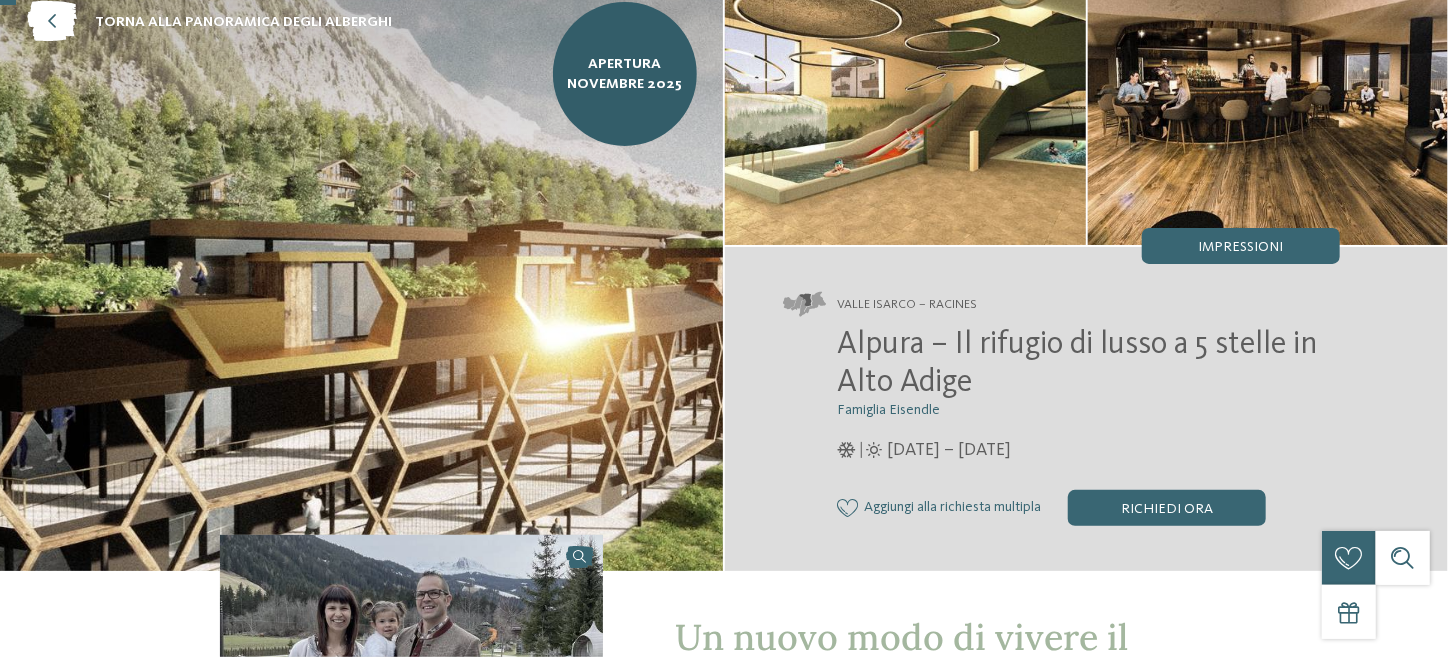 scroll, scrollTop: 0, scrollLeft: 0, axis: both 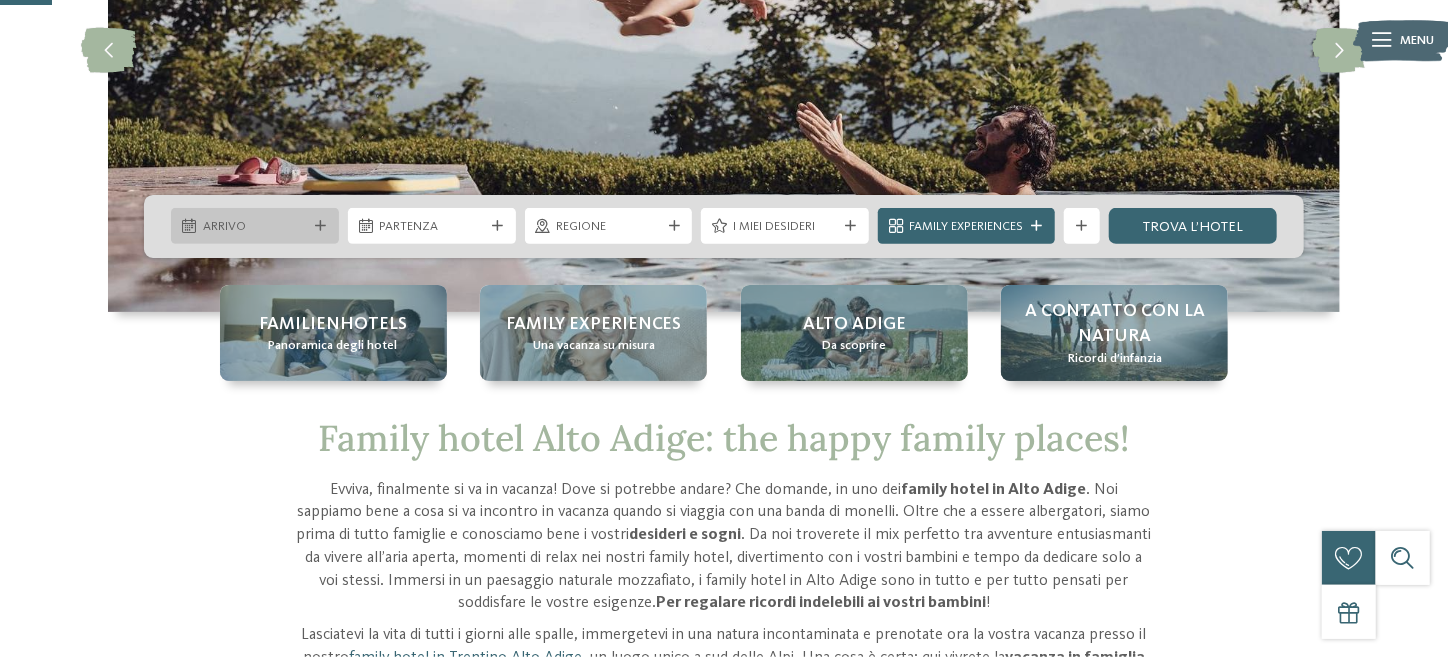 click on "Arrivo" at bounding box center (255, 227) 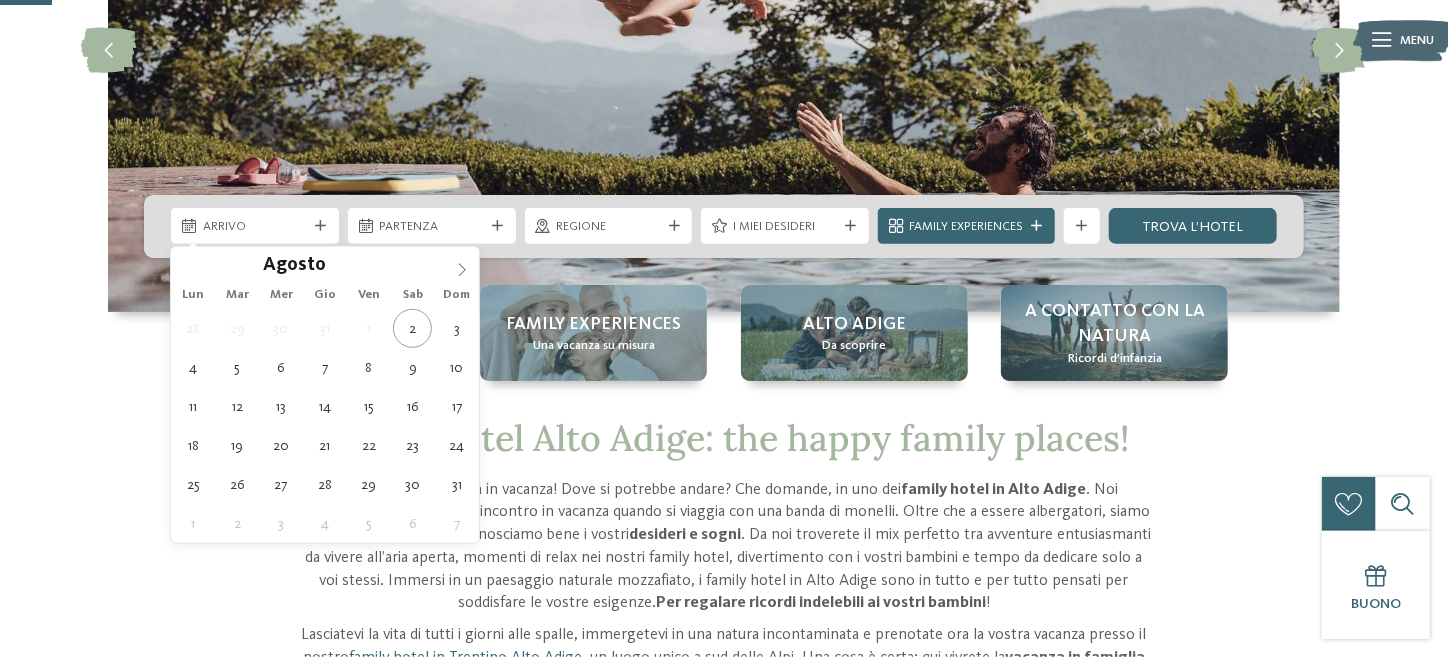 click 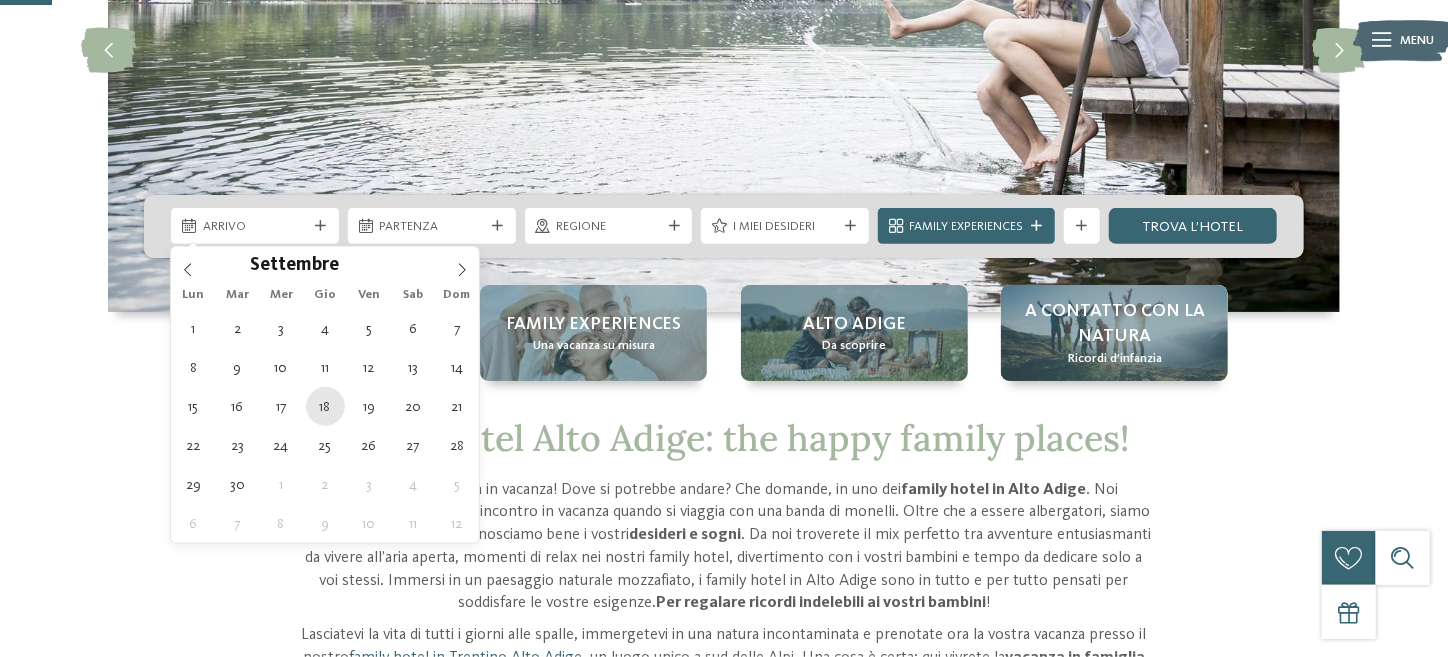 type on "[DATE]" 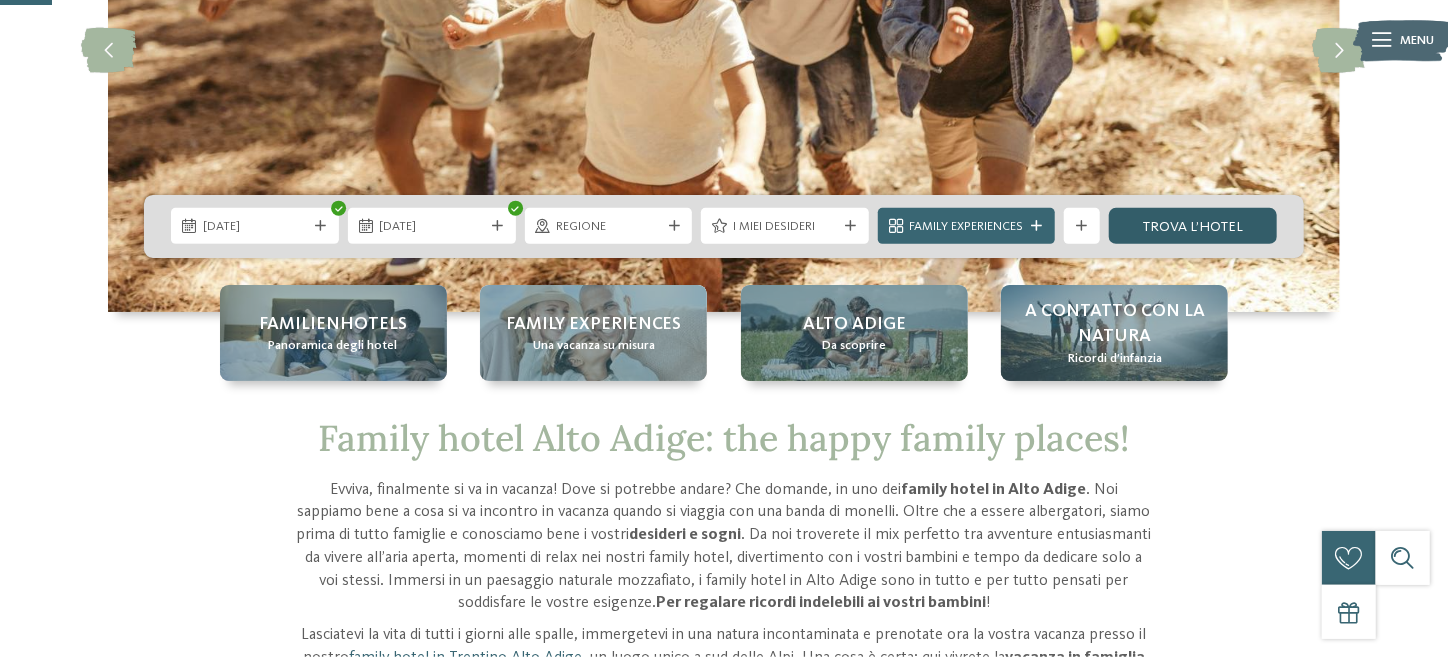 drag, startPoint x: 1177, startPoint y: 235, endPoint x: 1166, endPoint y: 237, distance: 11.18034 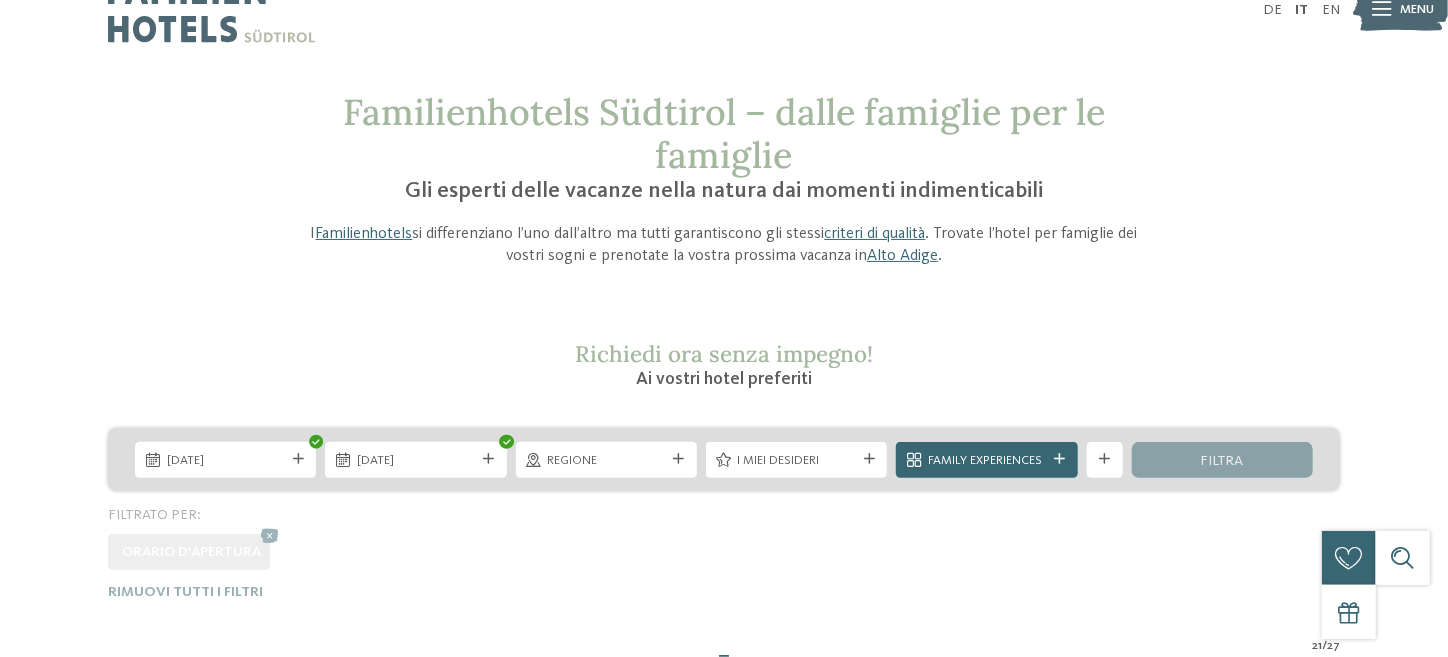 scroll, scrollTop: 566, scrollLeft: 0, axis: vertical 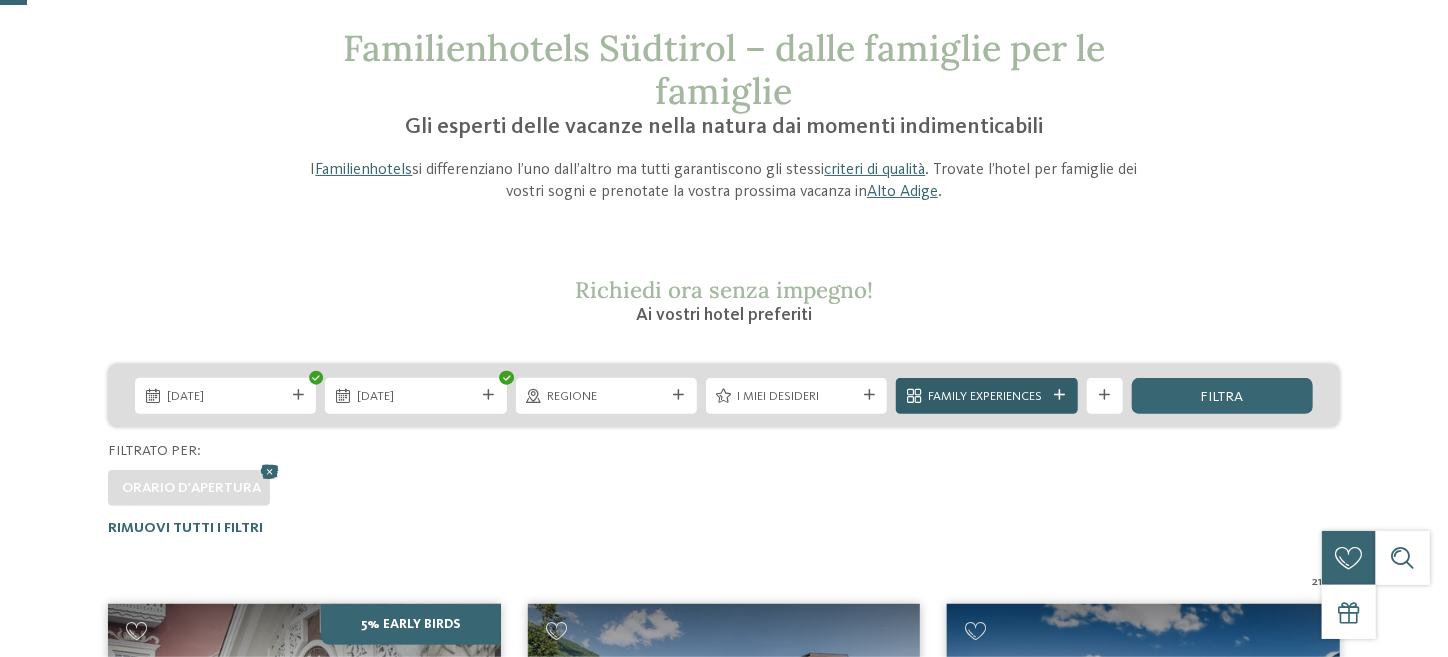 click at bounding box center (1059, 395) 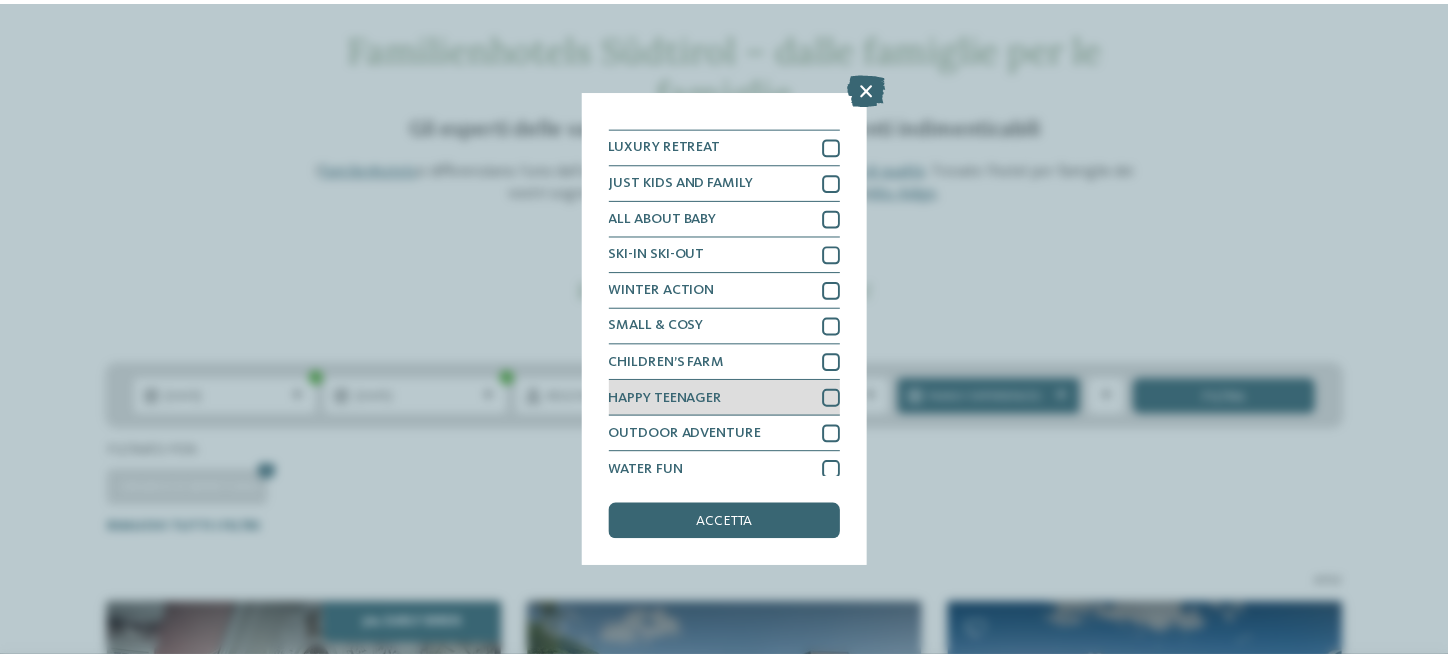 scroll, scrollTop: 28, scrollLeft: 0, axis: vertical 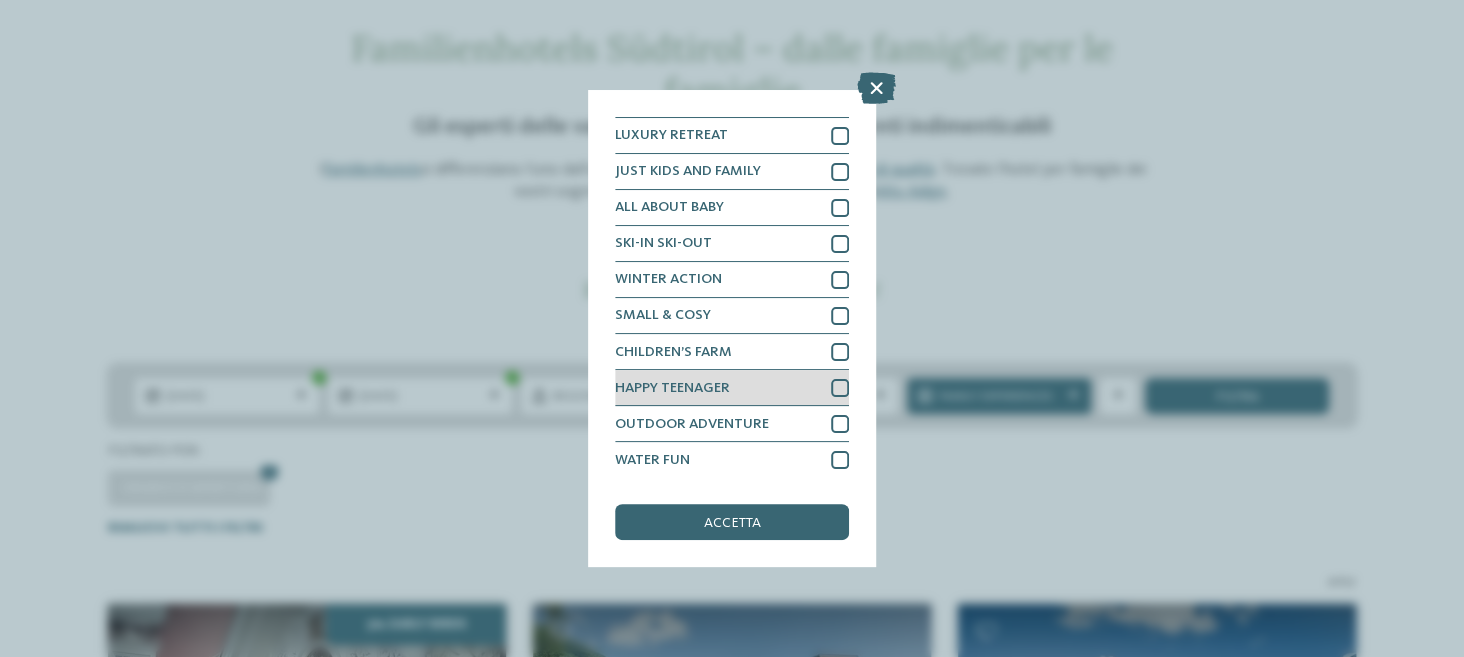 click on "HAPPY TEENAGER" at bounding box center (732, 388) 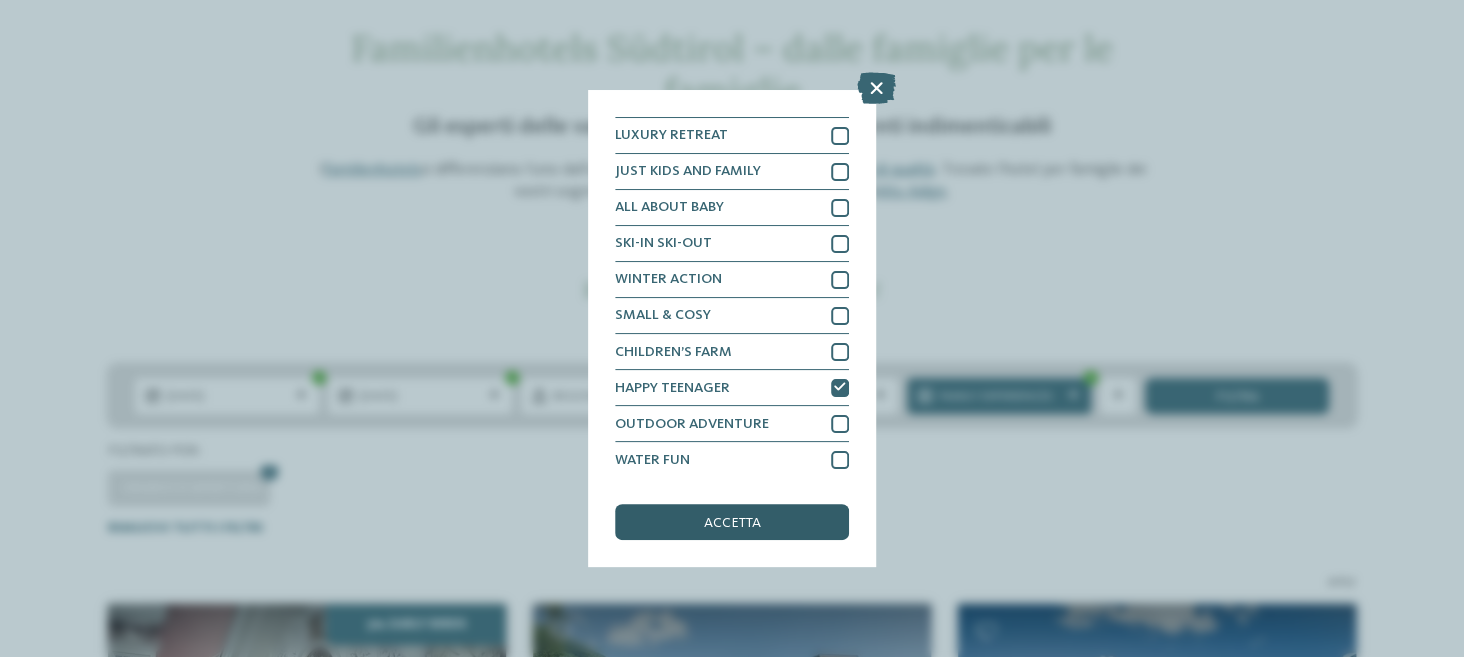 click on "accetta" at bounding box center (732, 522) 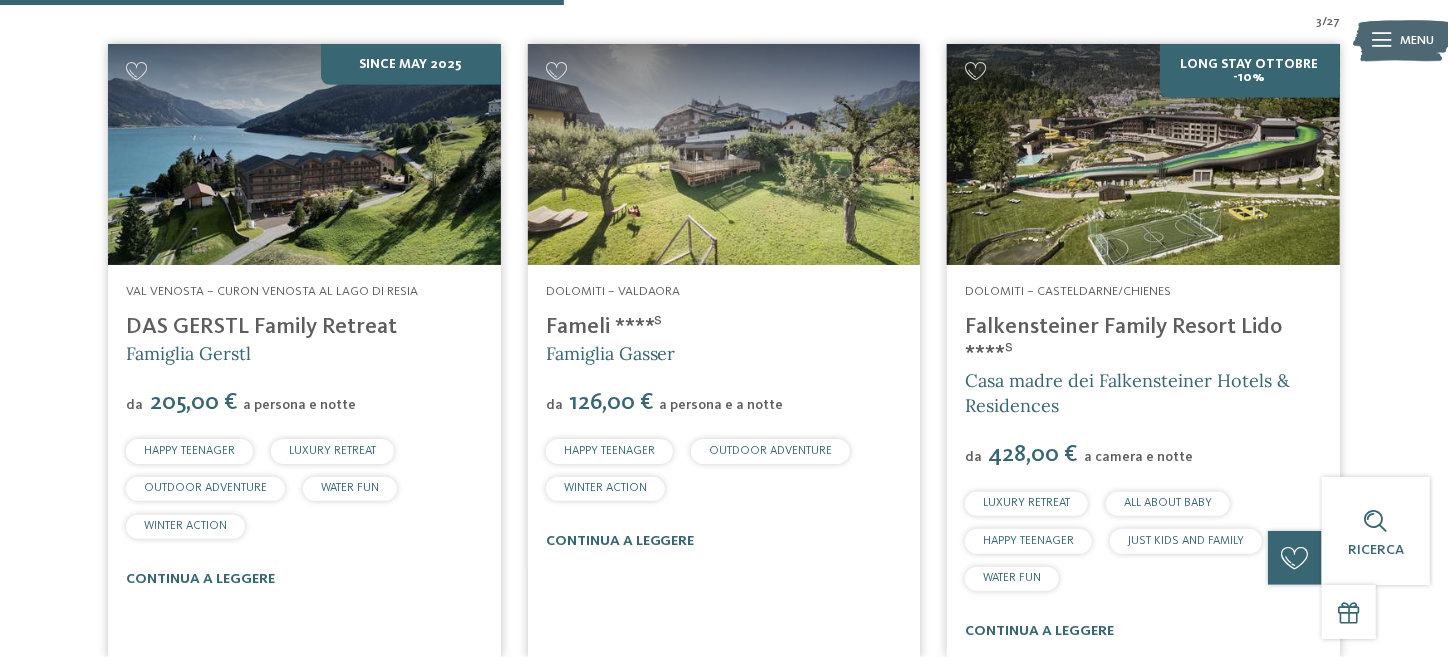 scroll, scrollTop: 680, scrollLeft: 0, axis: vertical 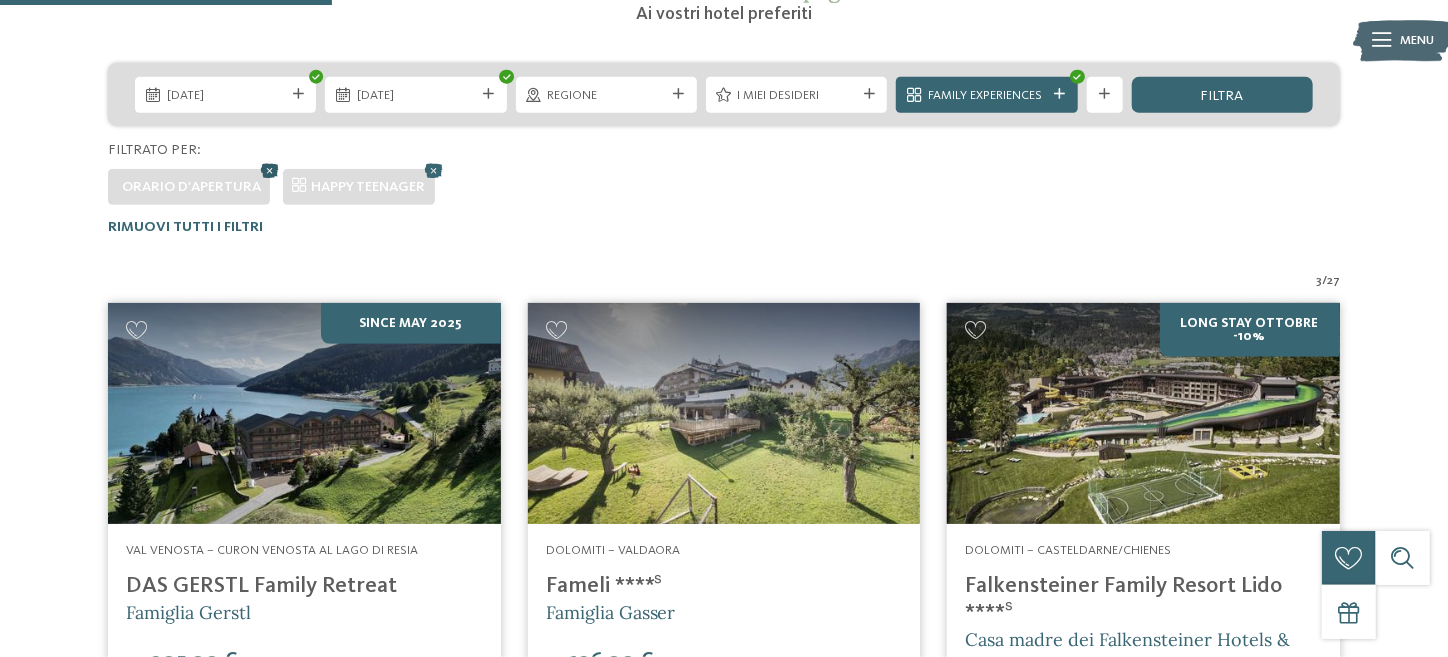click at bounding box center (269, 171) 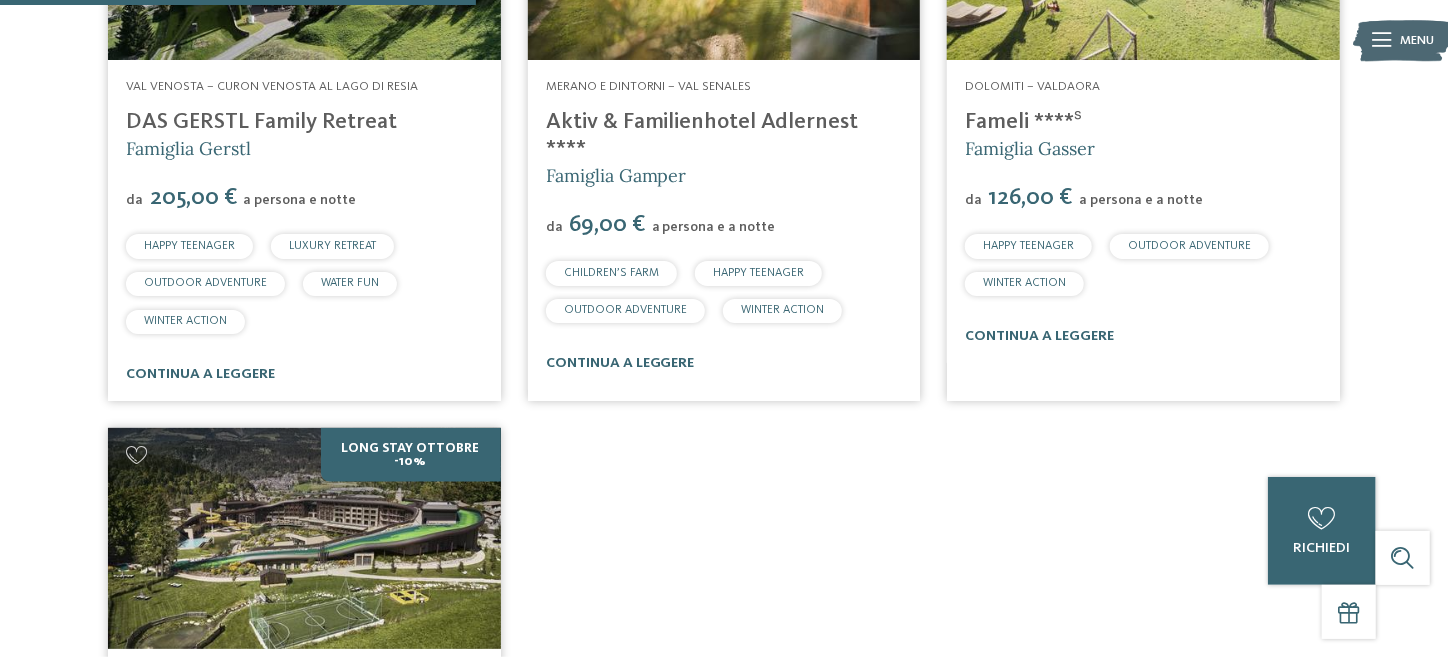 scroll, scrollTop: 579, scrollLeft: 0, axis: vertical 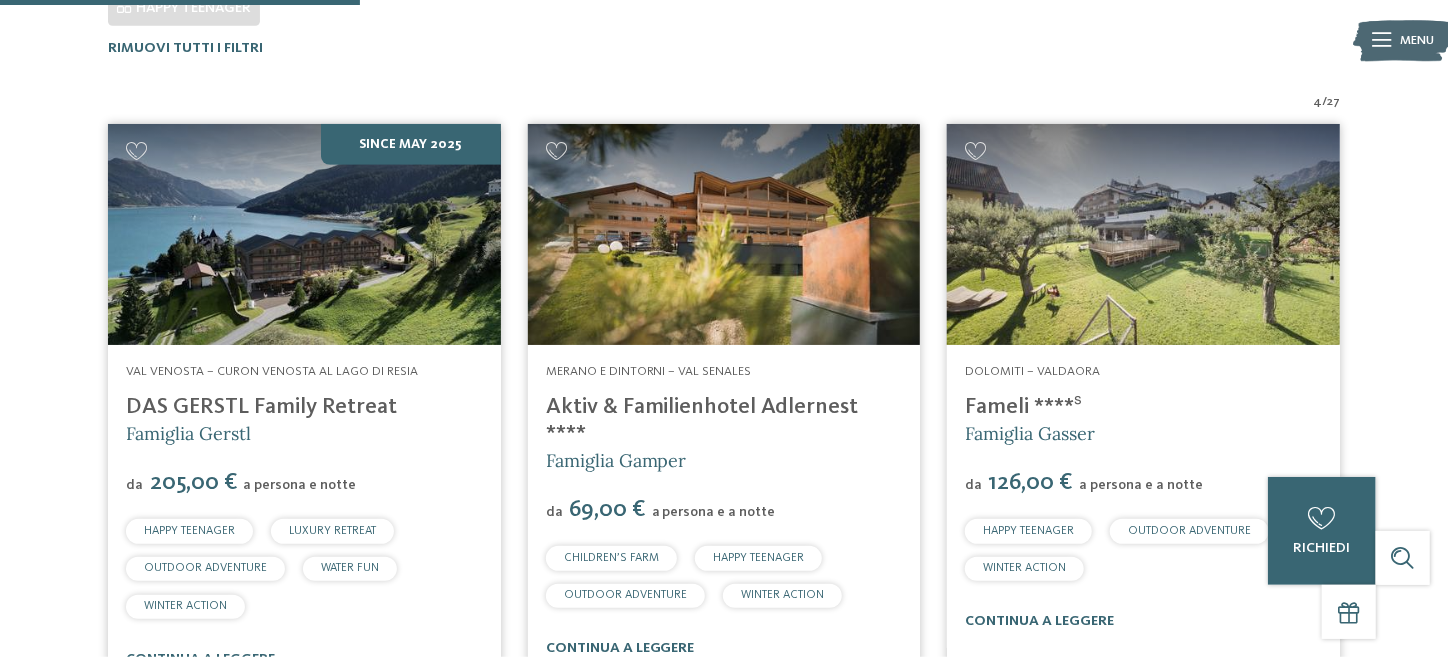 click on "Aktiv & Familienhotel Adlernest ****" at bounding box center [702, 420] 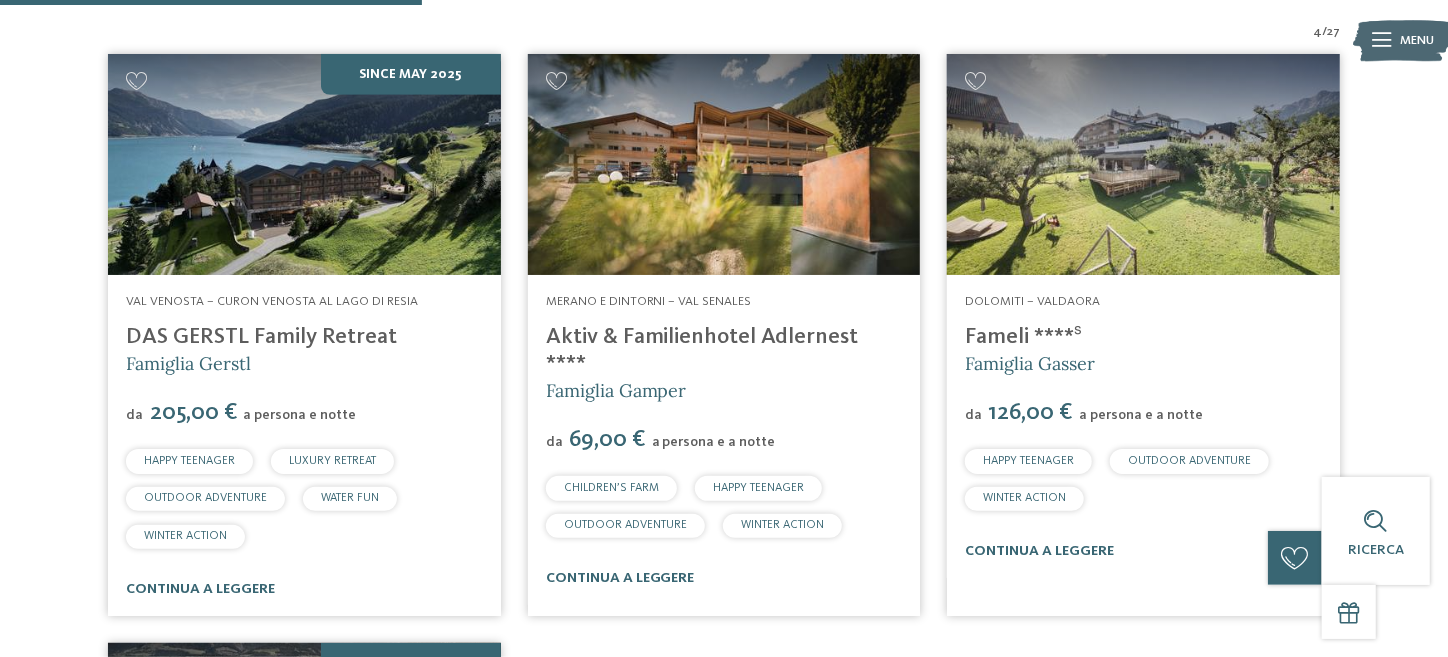 scroll, scrollTop: 679, scrollLeft: 0, axis: vertical 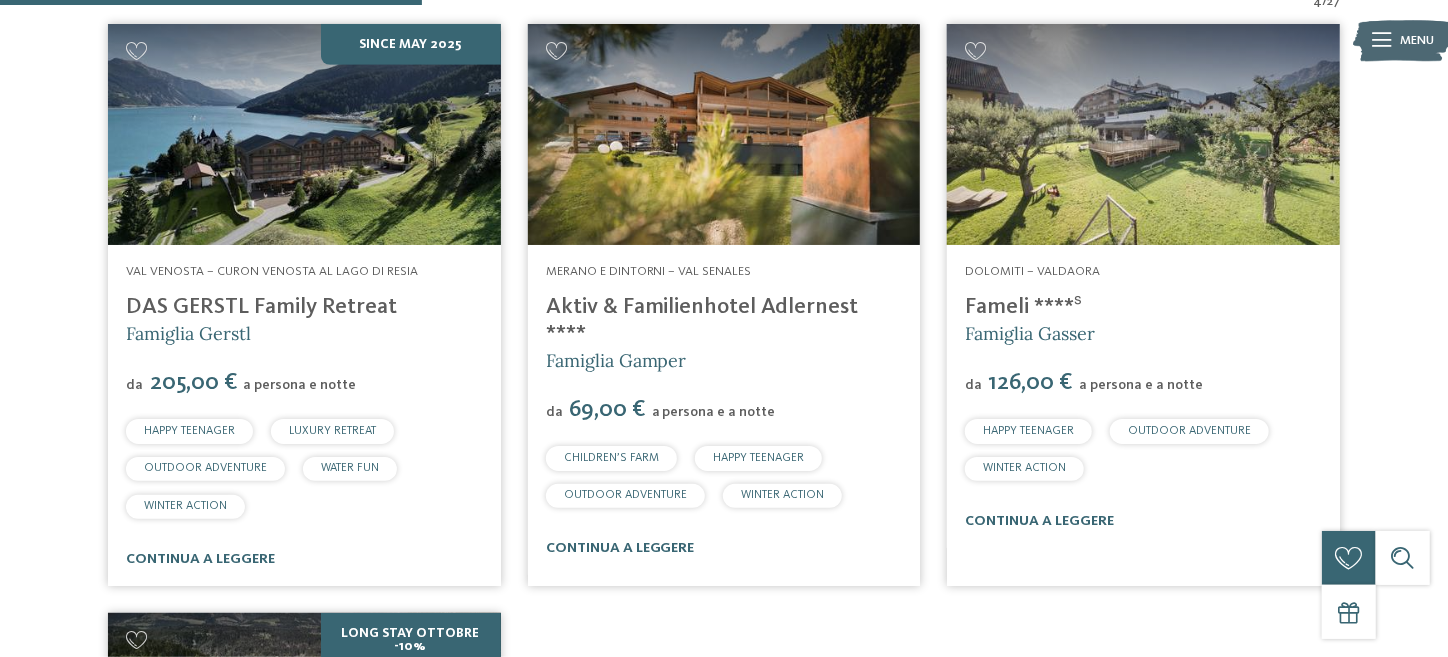 click on "Fameli ****ˢ" at bounding box center [1023, 307] 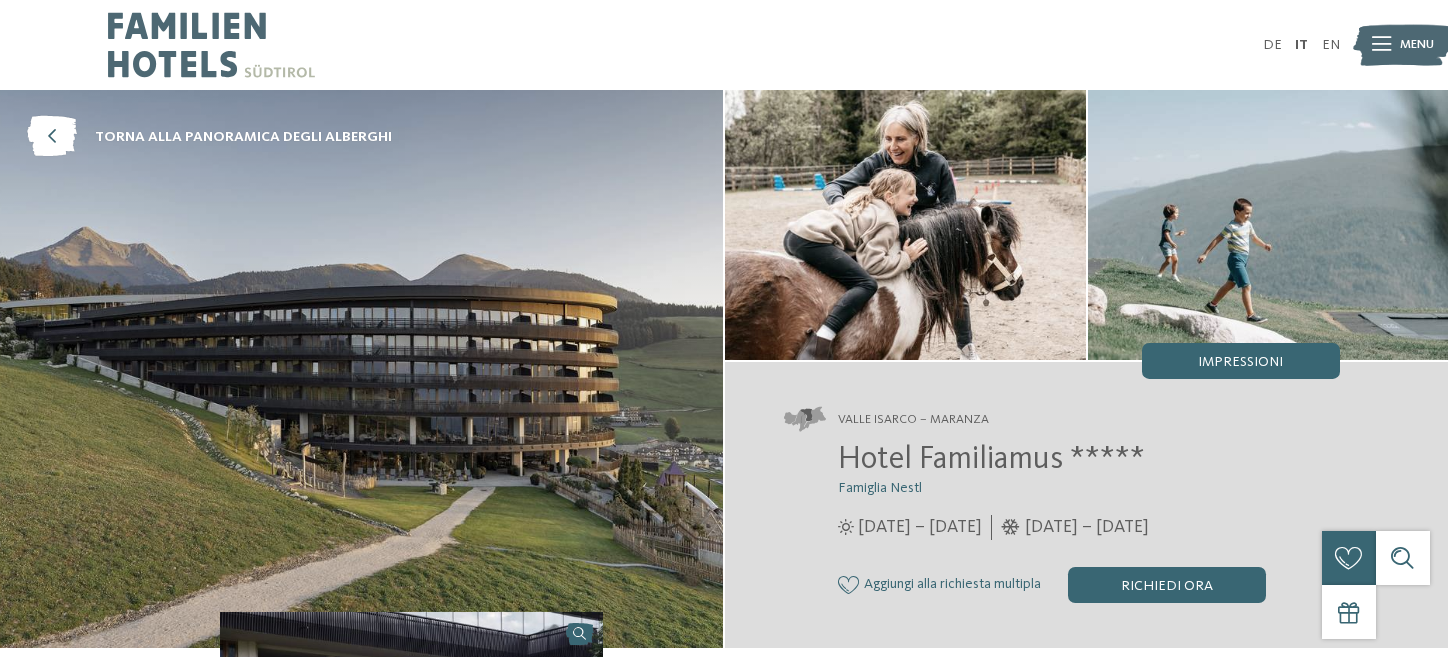 scroll, scrollTop: 0, scrollLeft: 0, axis: both 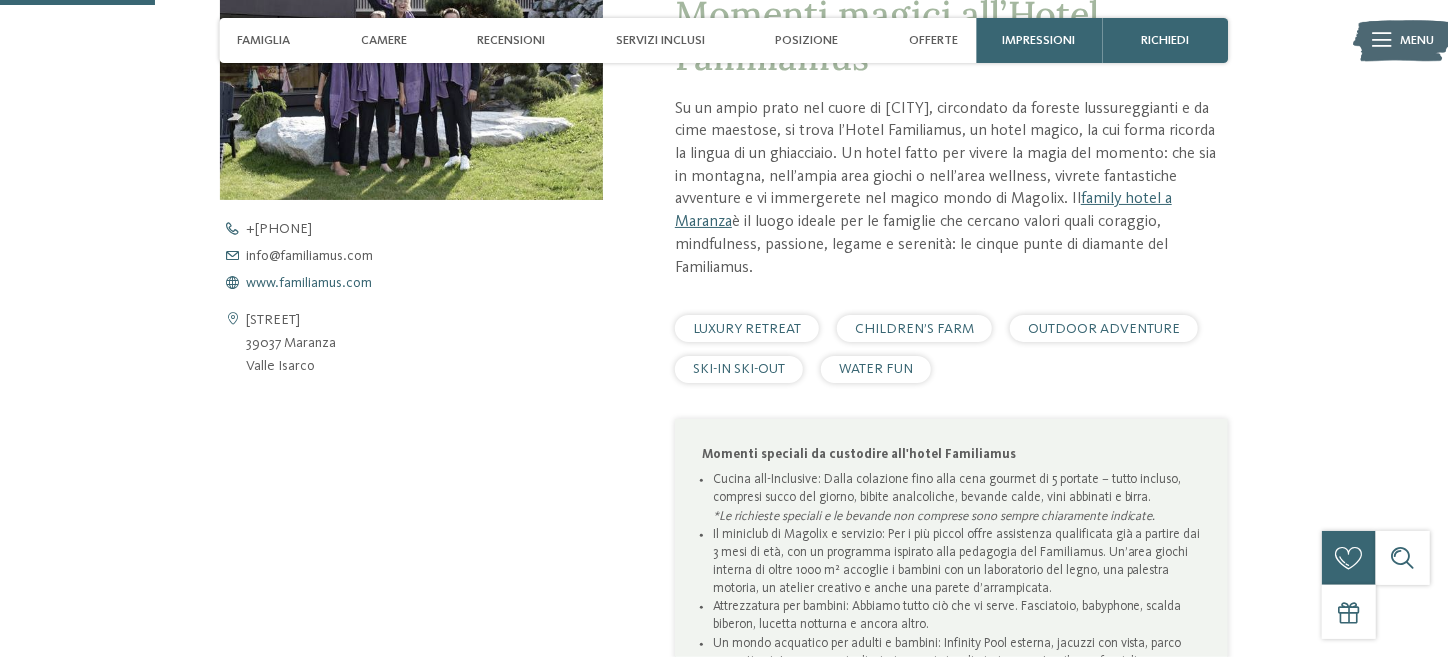 click on "www.familiamus.com" at bounding box center [310, 283] 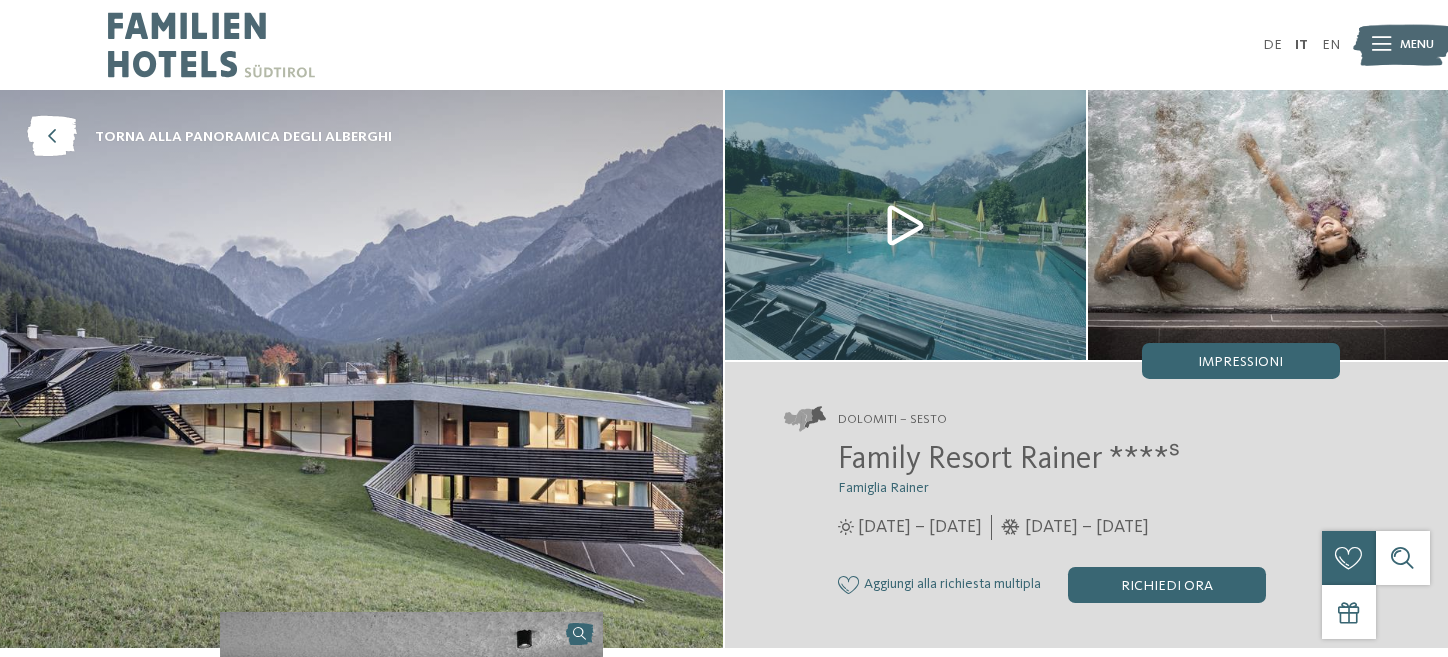 scroll, scrollTop: 0, scrollLeft: 0, axis: both 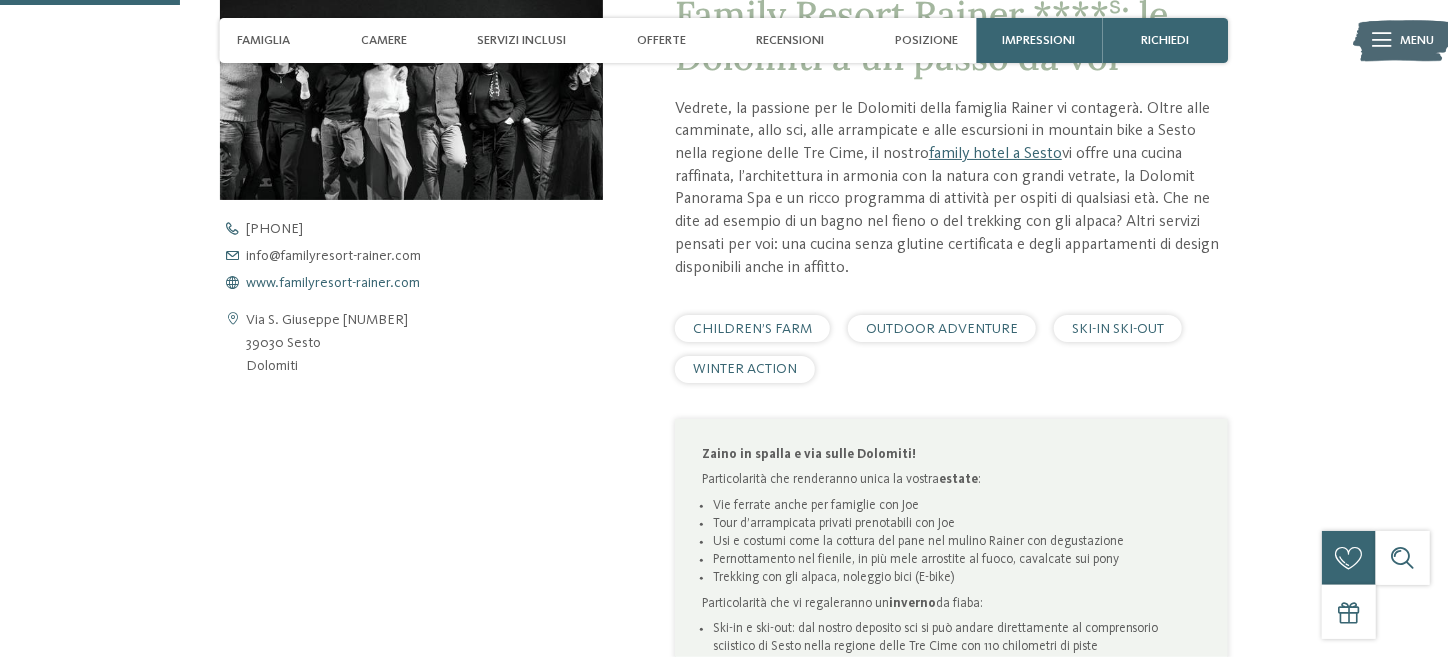 click on "www.familyresort-rainer.com" at bounding box center (334, 283) 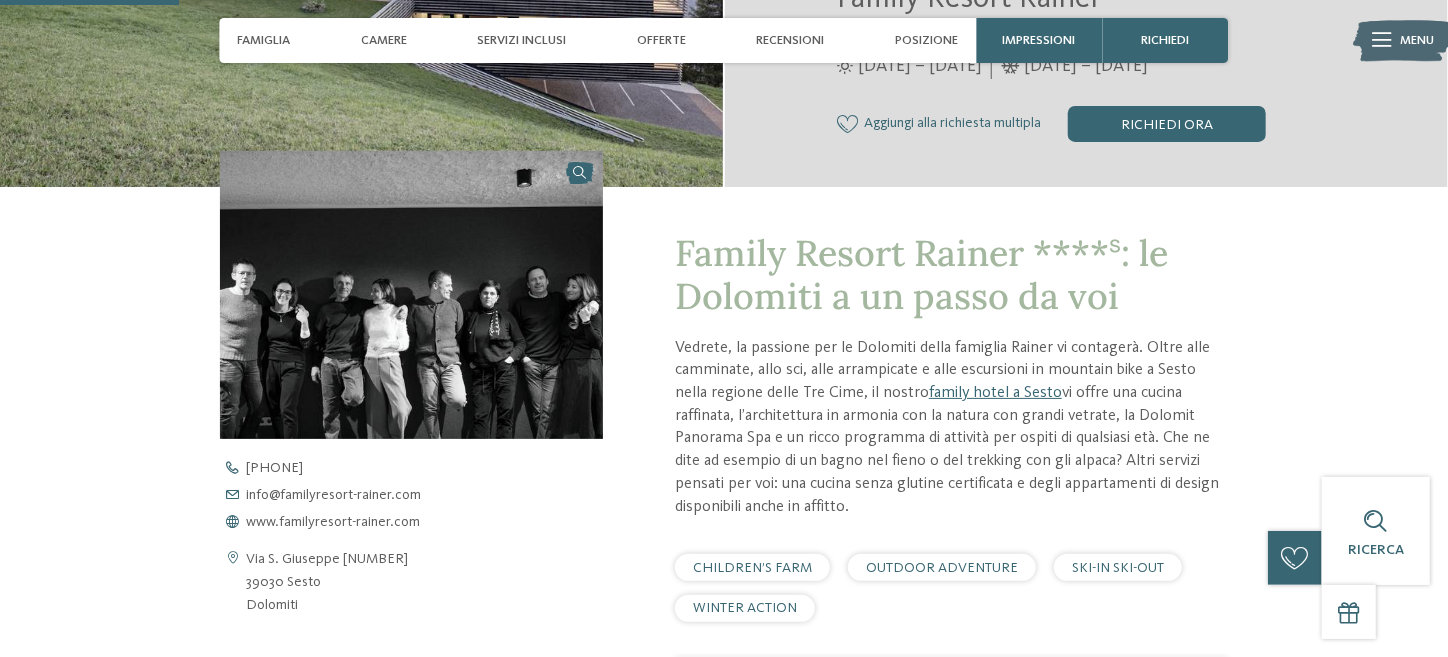 scroll, scrollTop: 300, scrollLeft: 0, axis: vertical 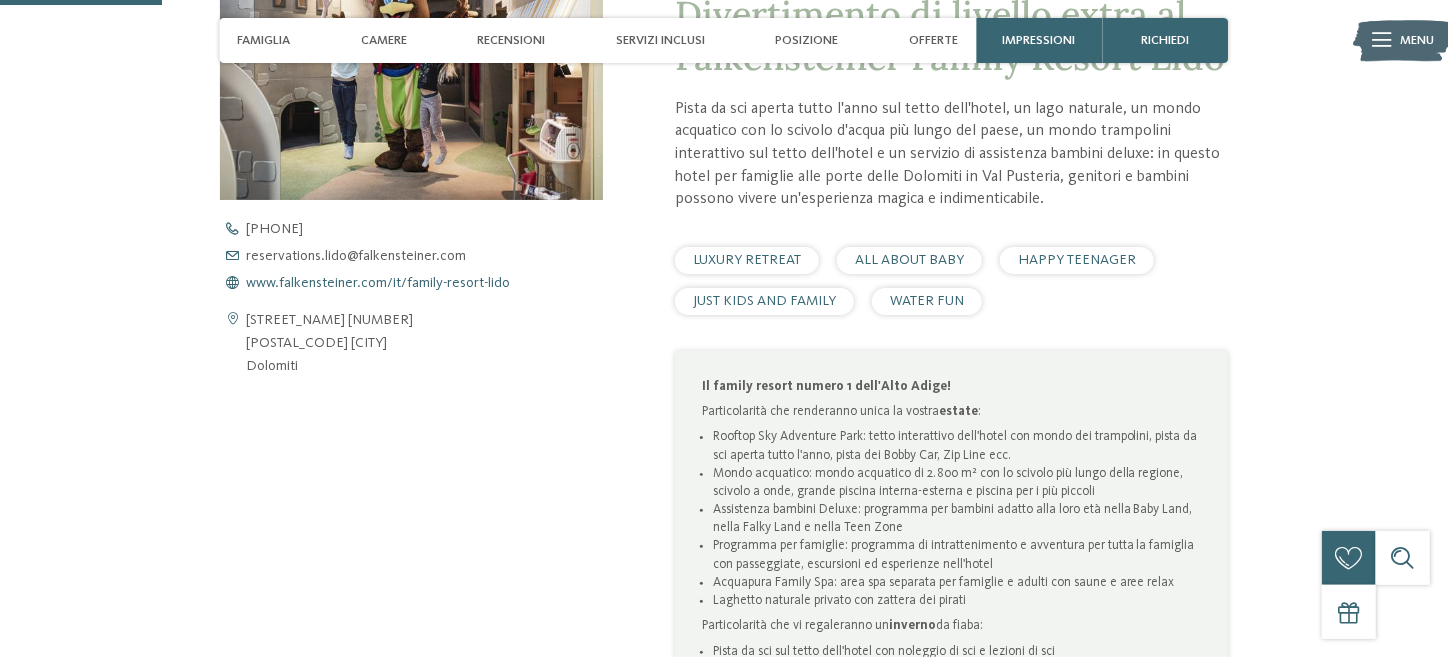 click on "www.falkensteiner.com/it/family-resort-lido" at bounding box center [379, 283] 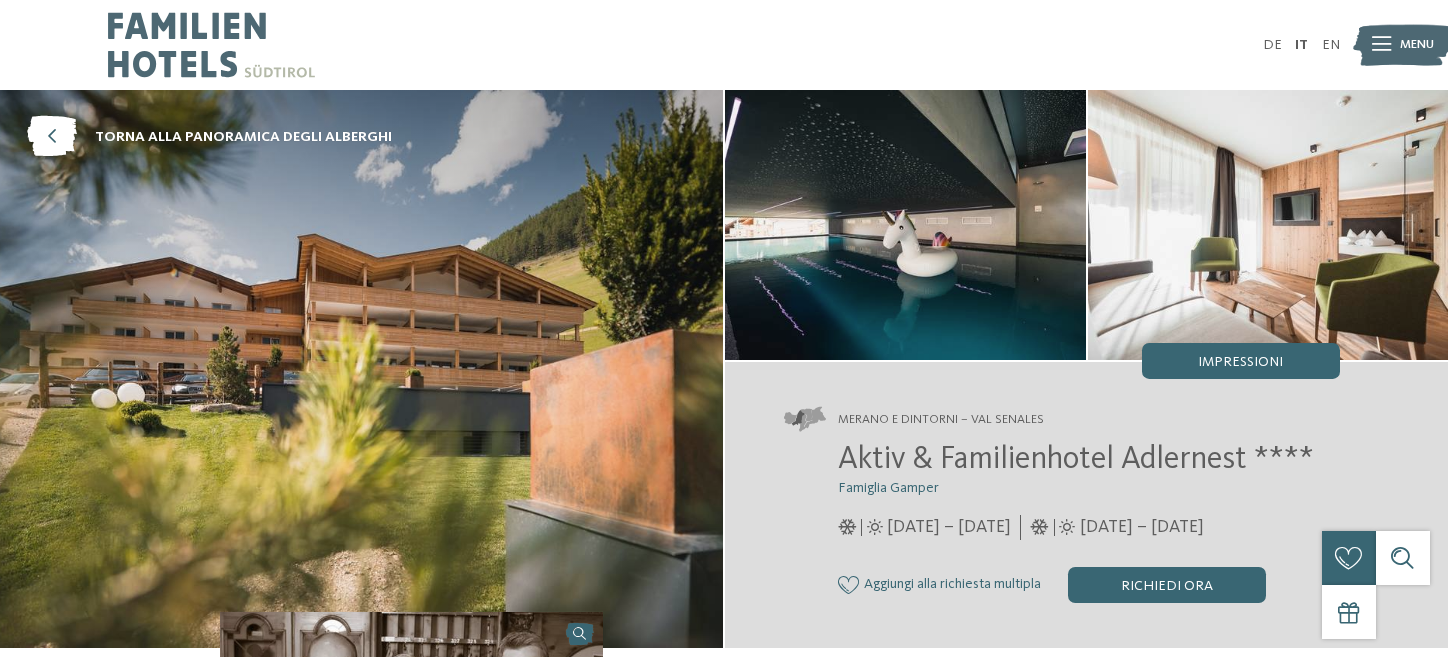 scroll, scrollTop: 0, scrollLeft: 0, axis: both 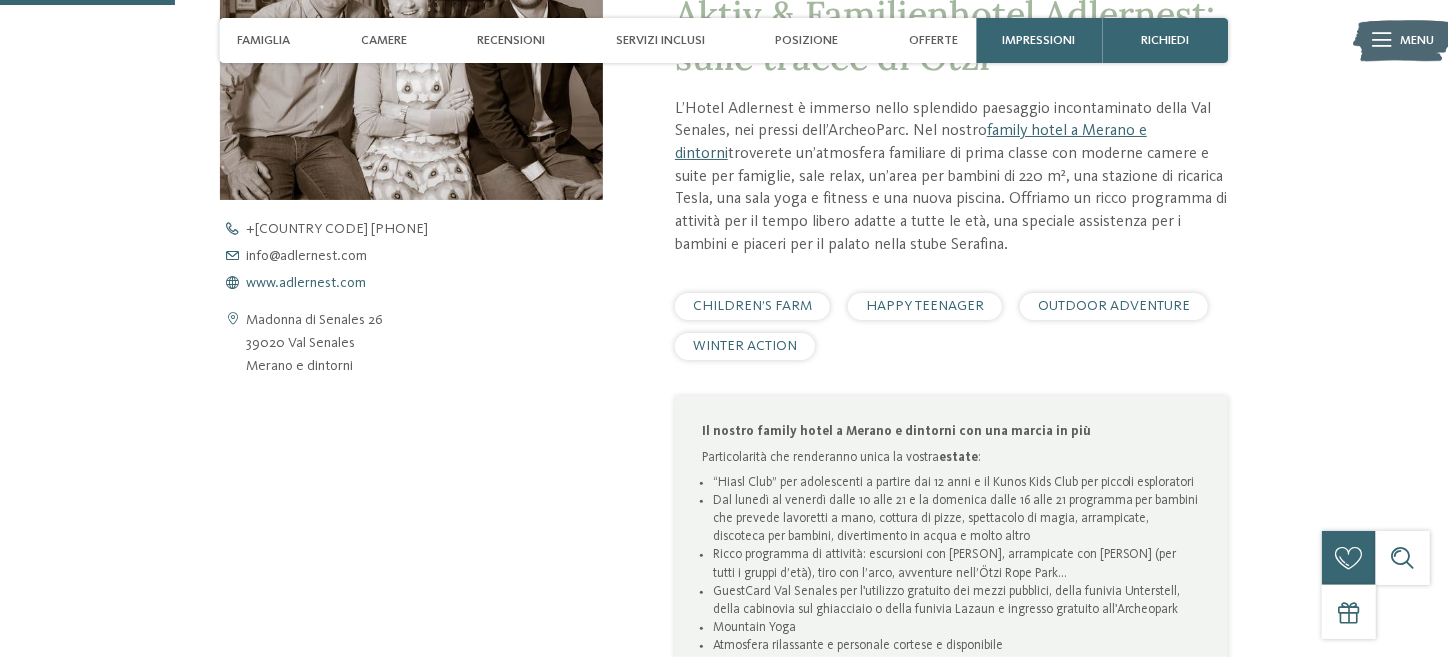 click on "www.adlernest.com" at bounding box center (307, 283) 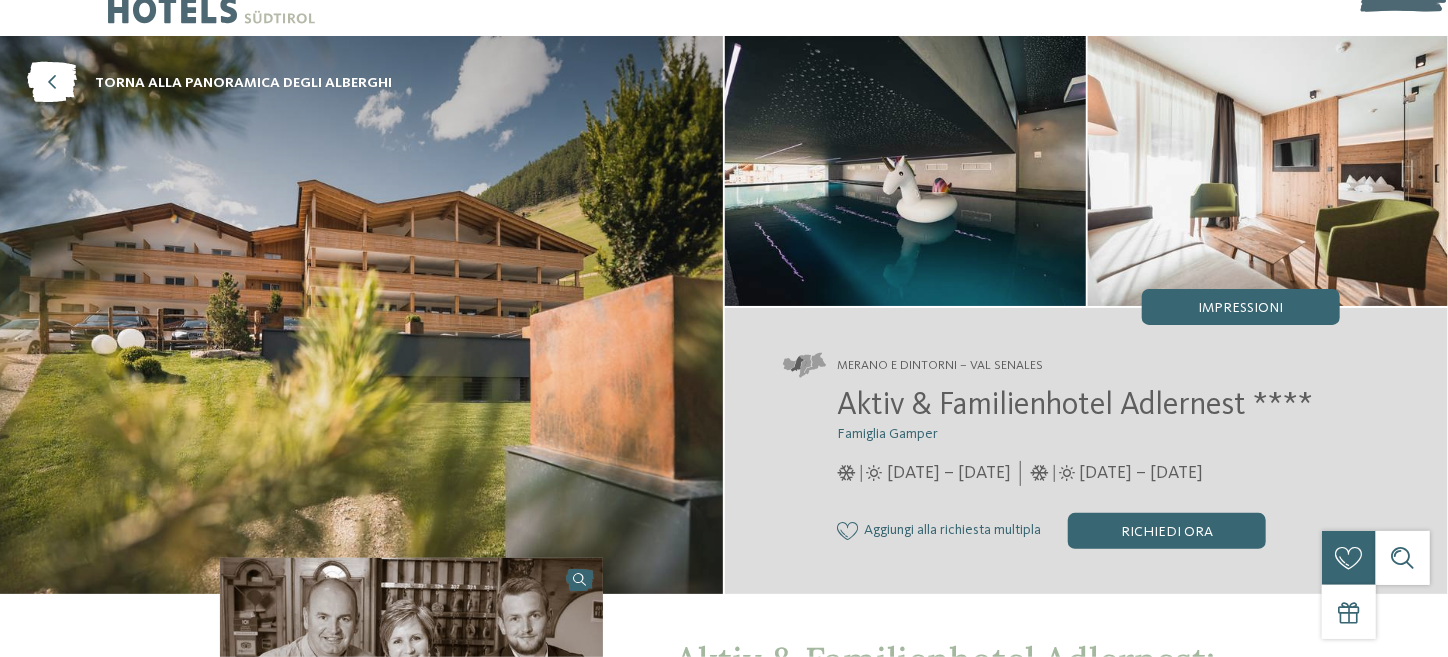 scroll, scrollTop: 0, scrollLeft: 0, axis: both 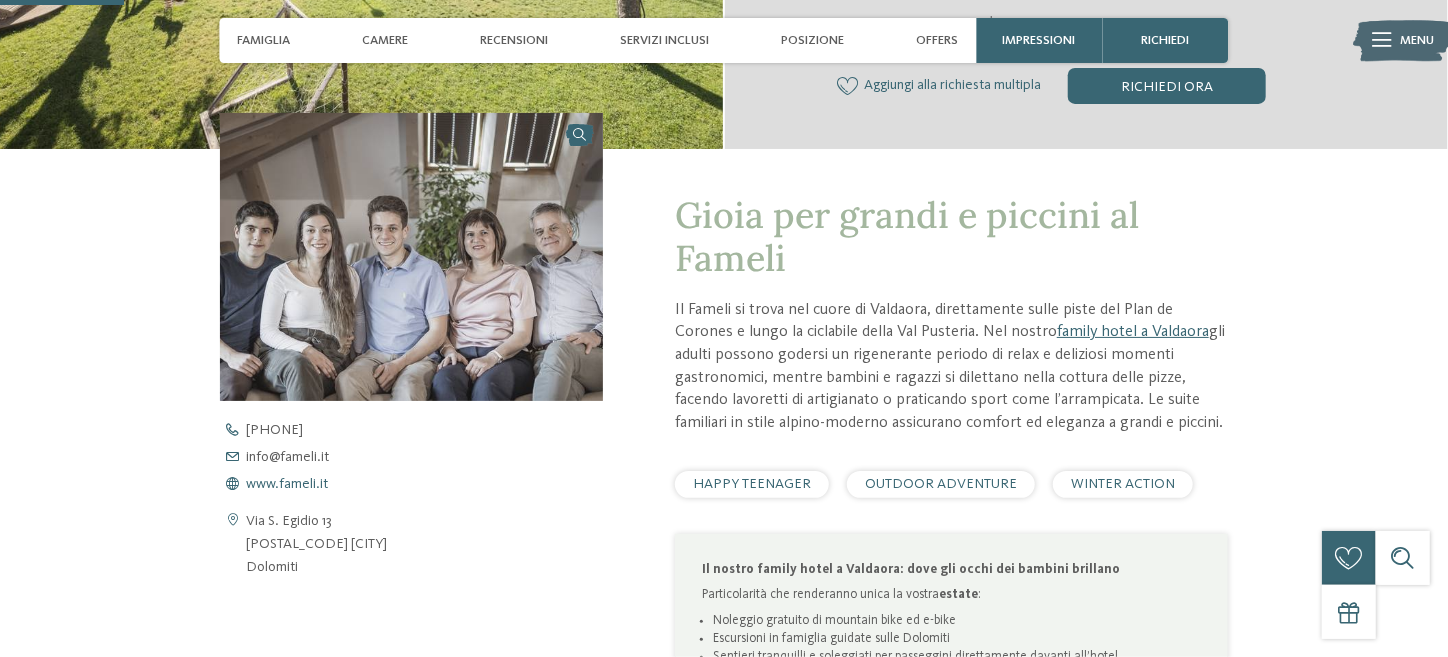 click on "www.fameli.it" at bounding box center [288, 484] 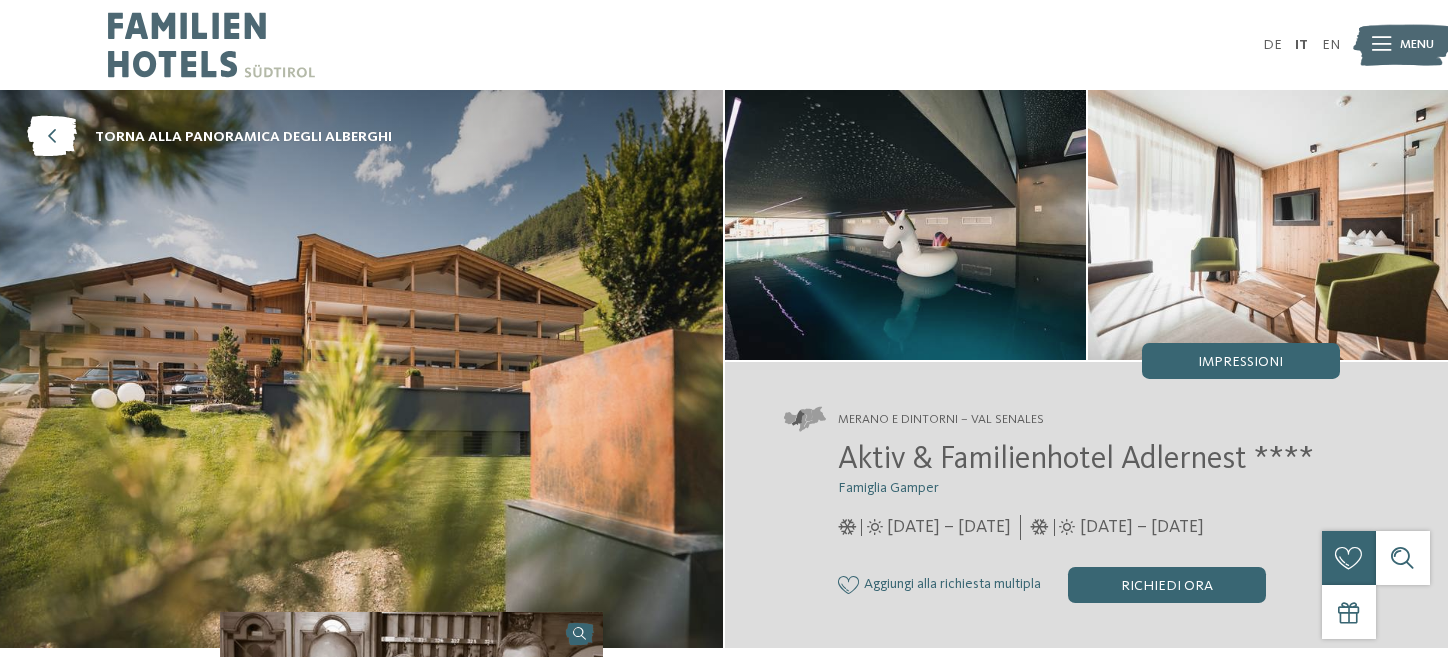 scroll, scrollTop: 0, scrollLeft: 0, axis: both 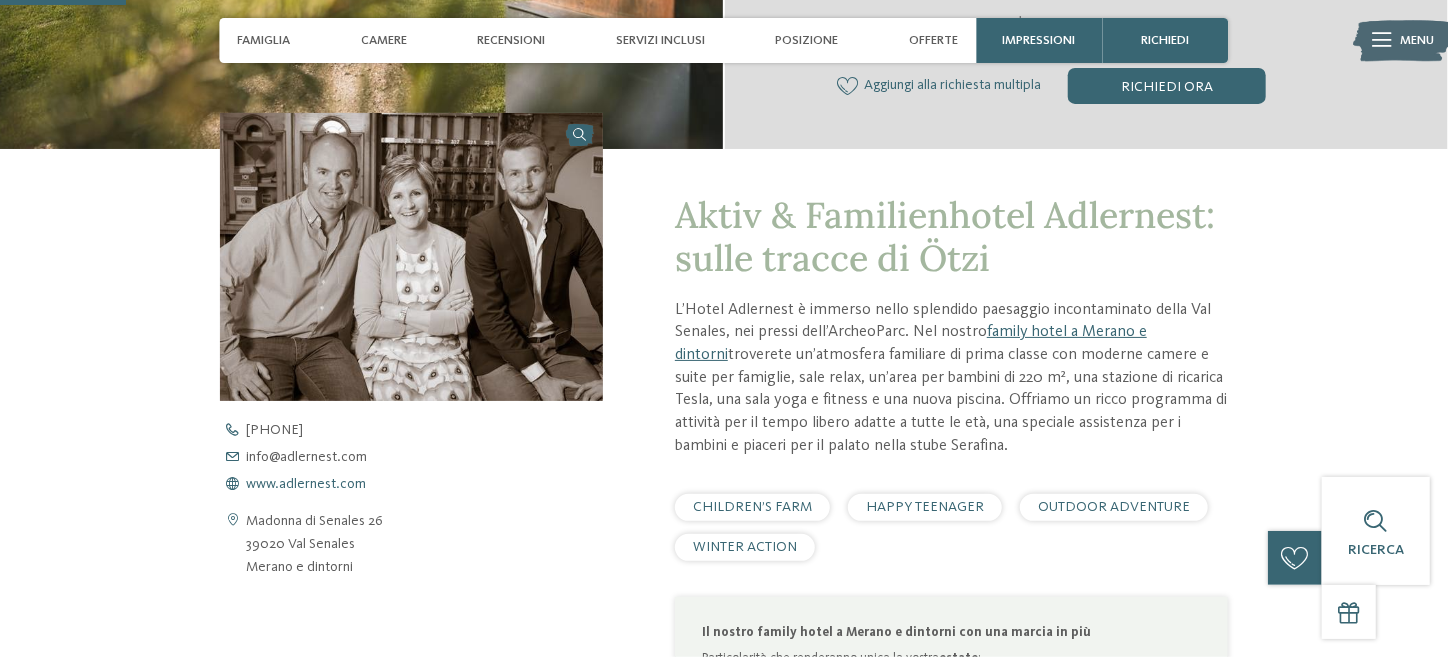 click on "www.adlernest.com" at bounding box center (307, 484) 